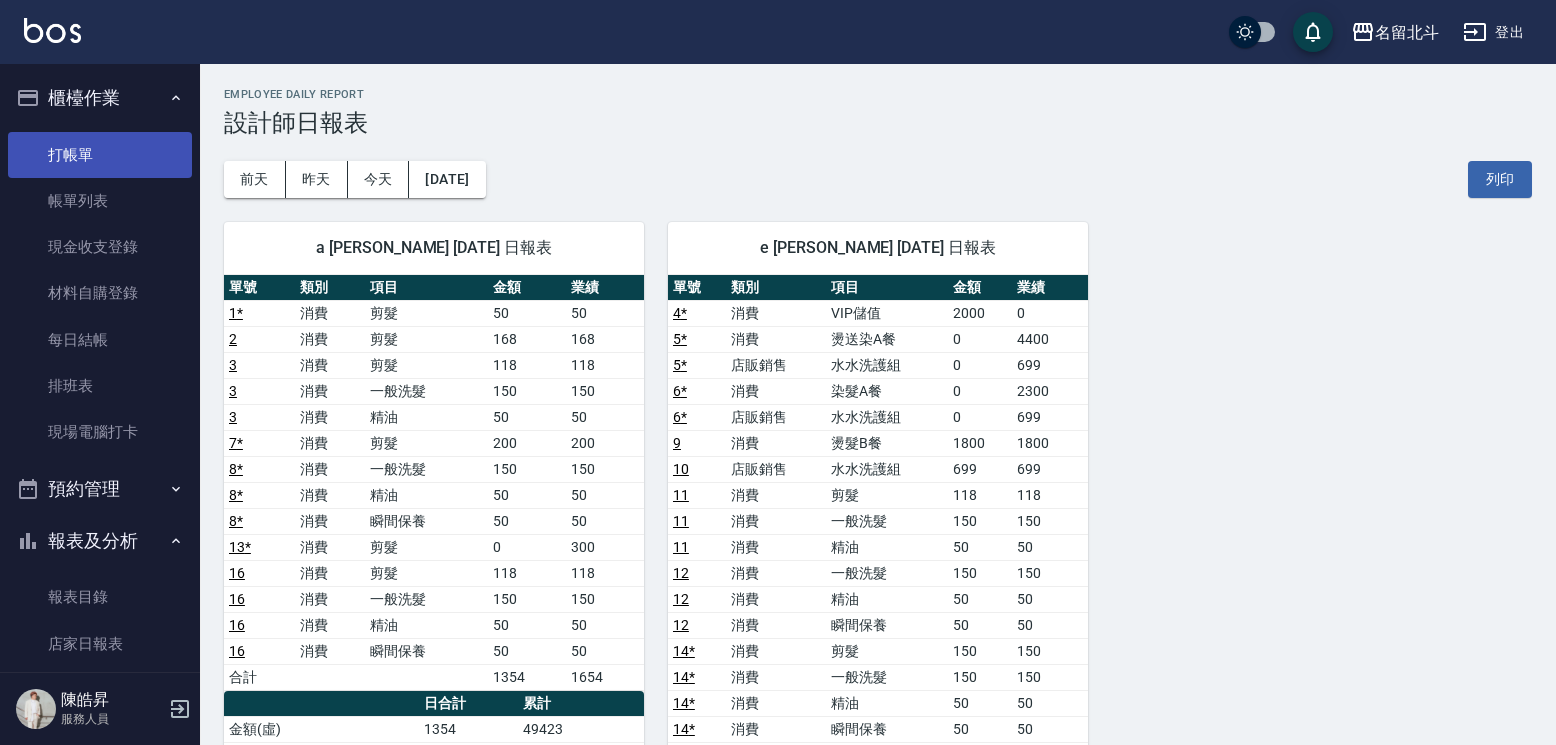 scroll, scrollTop: 400, scrollLeft: 0, axis: vertical 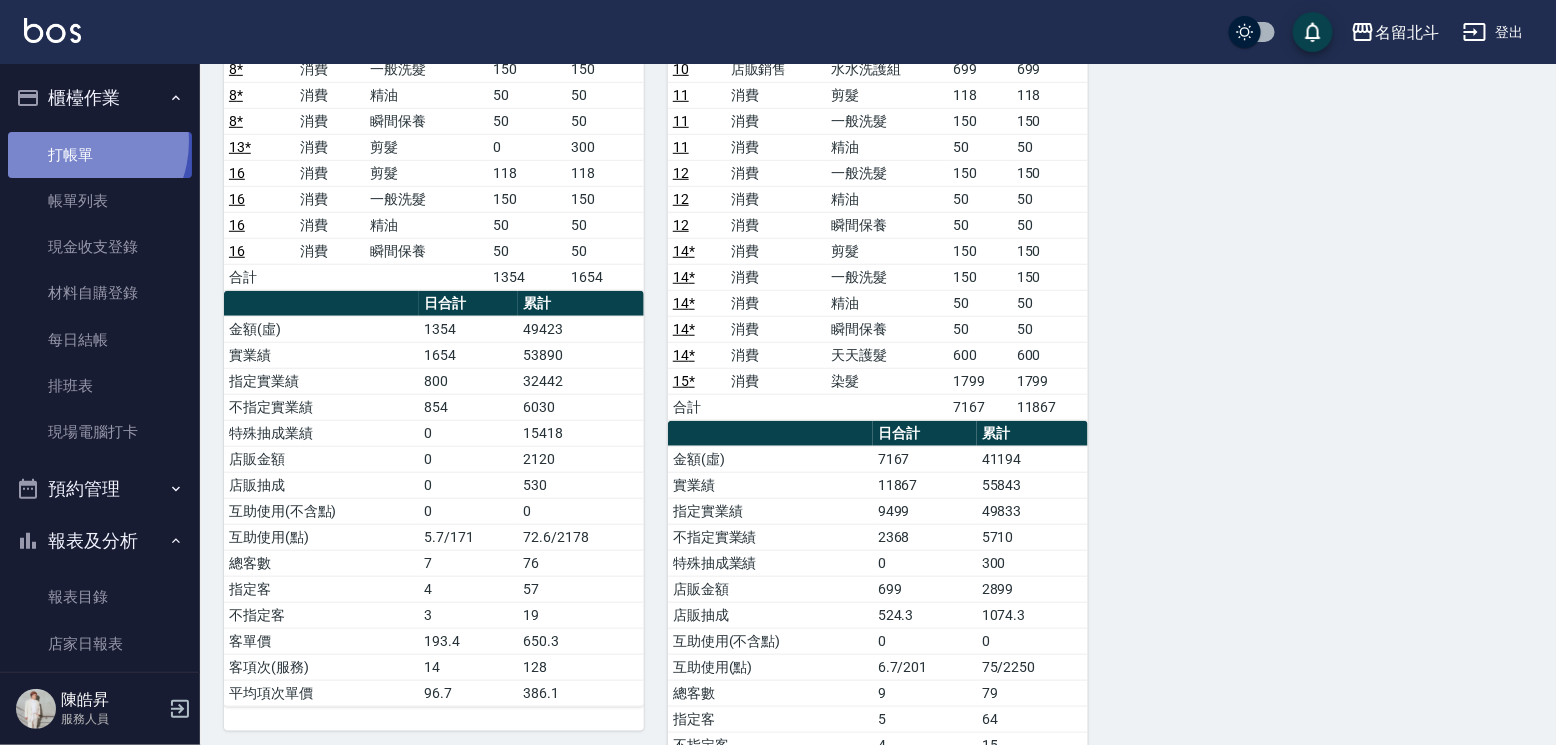 click on "打帳單" at bounding box center [100, 155] 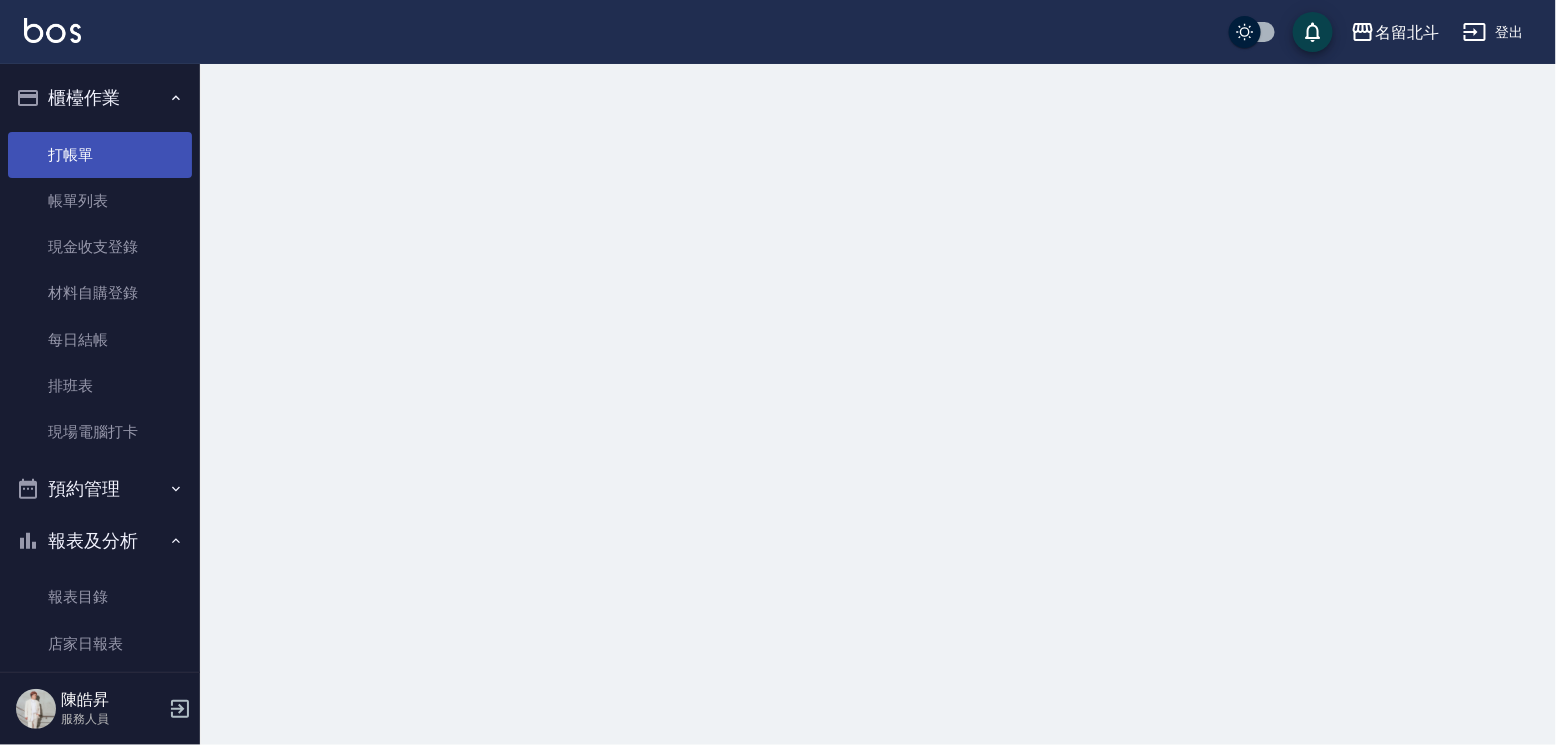 scroll, scrollTop: 0, scrollLeft: 0, axis: both 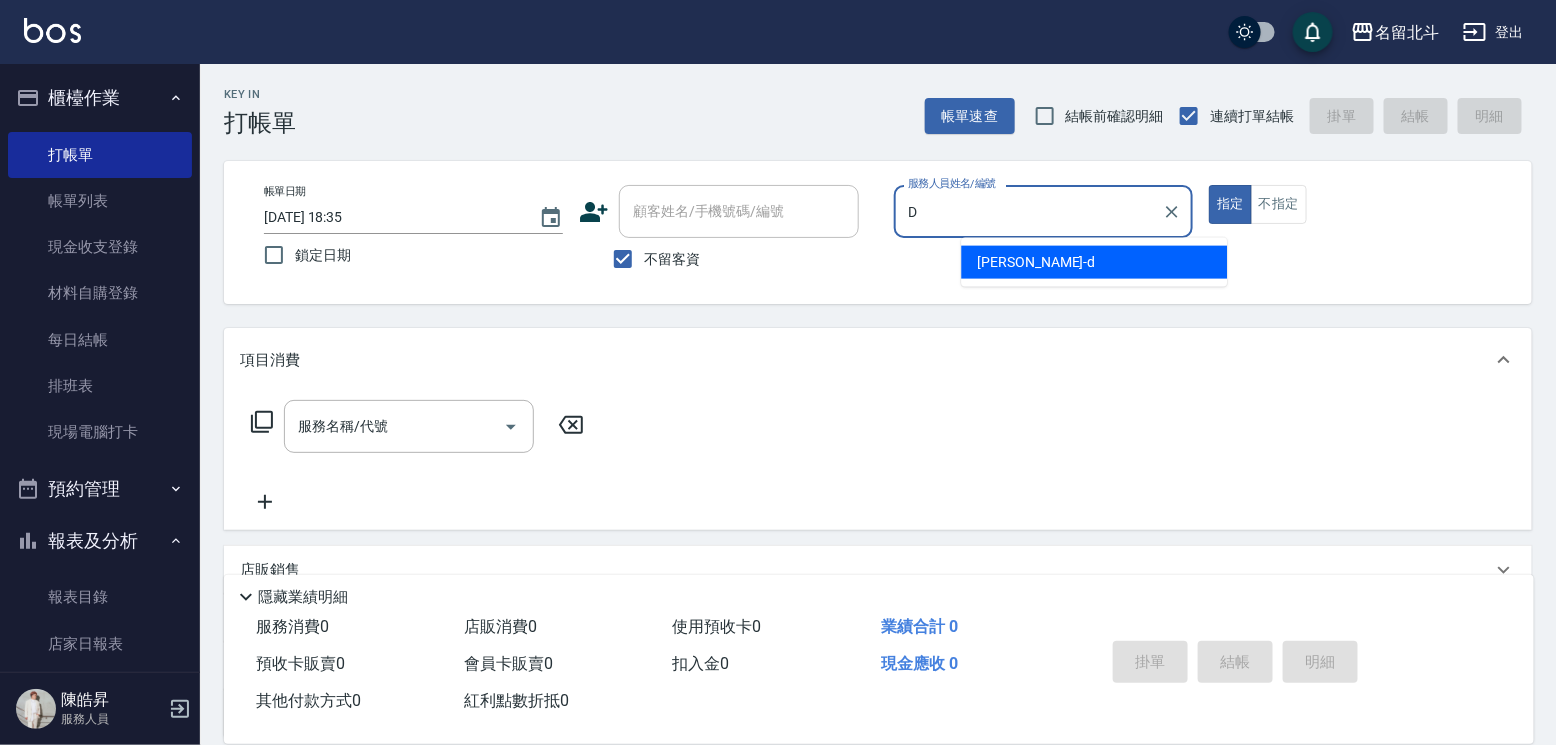 type on "[PERSON_NAME] -d" 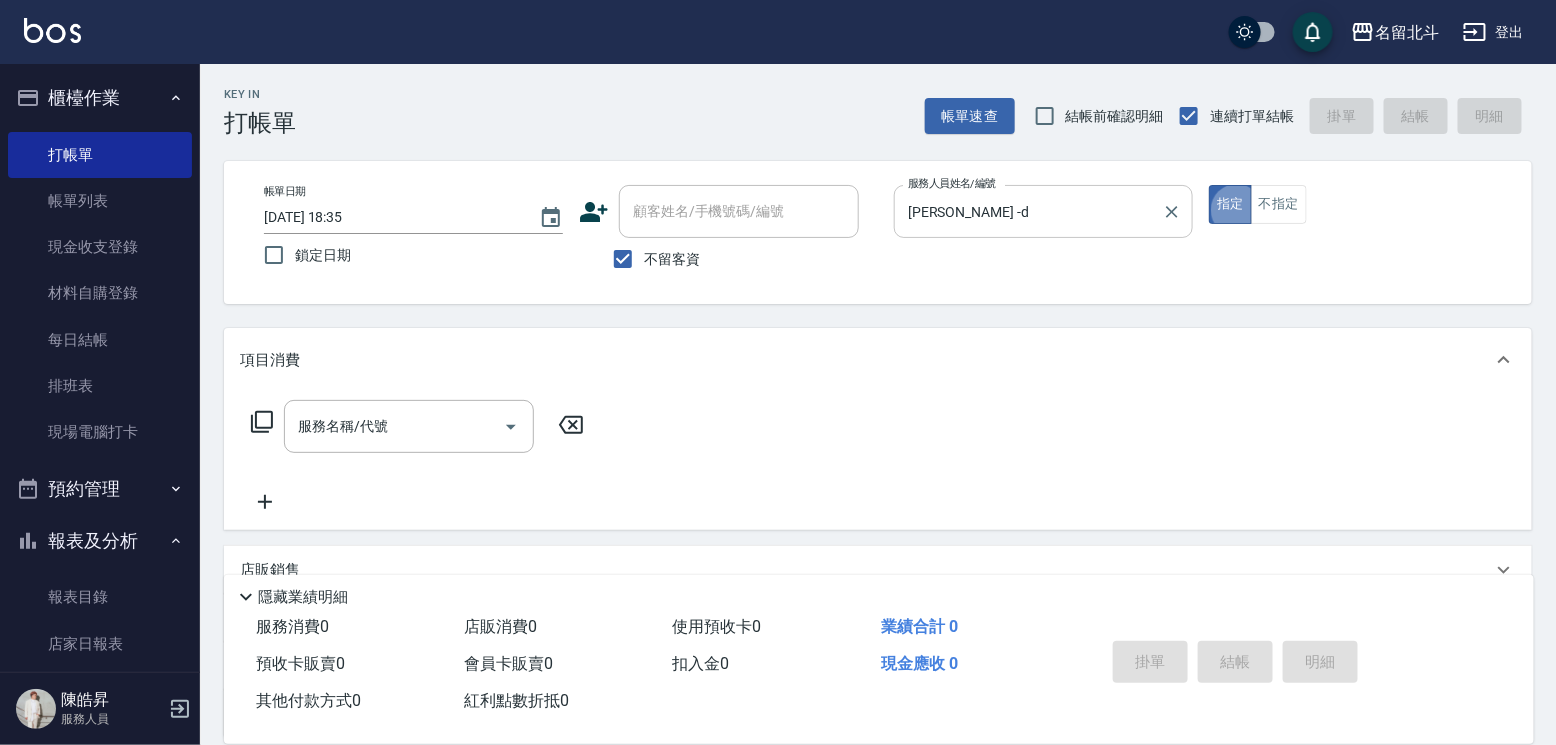 type on "true" 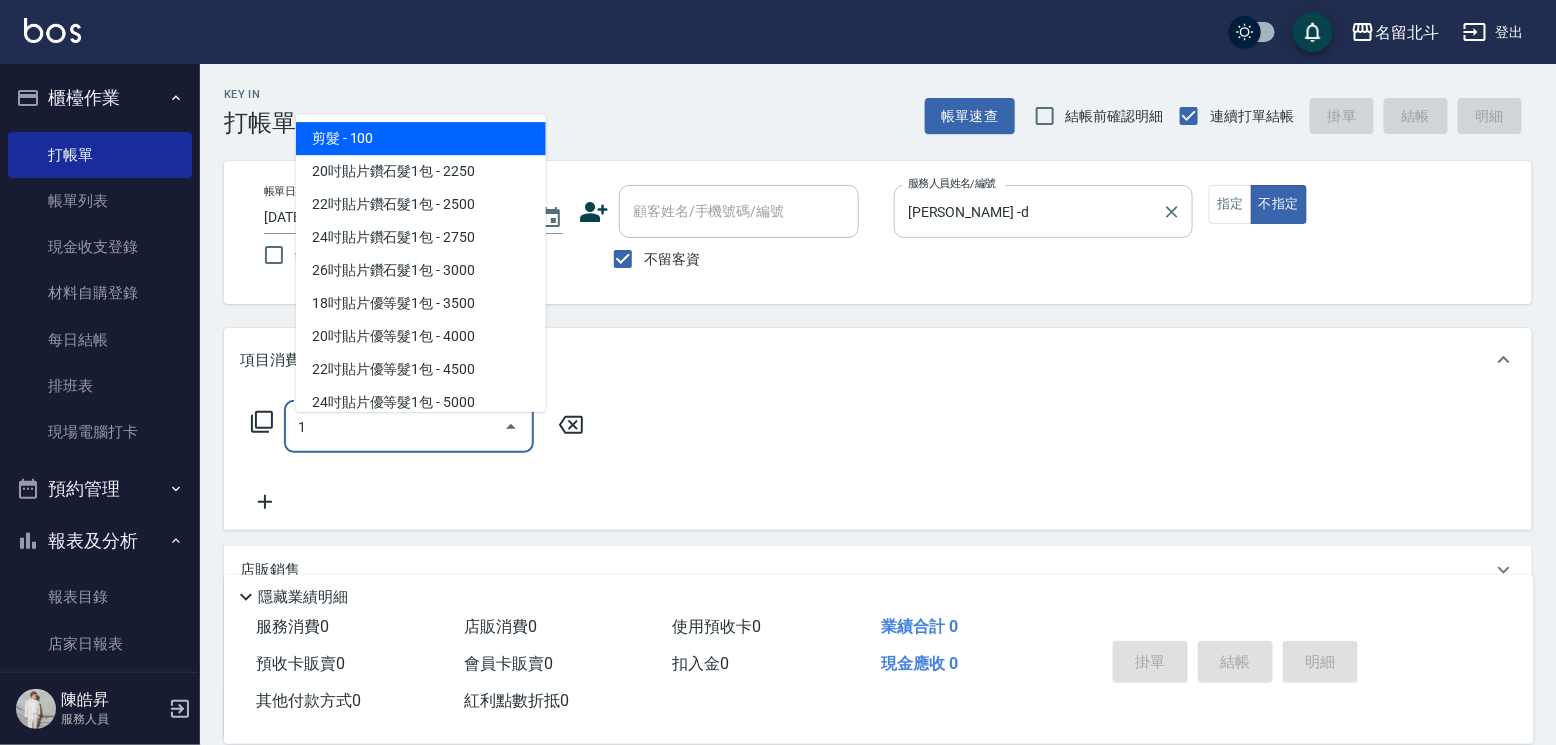 type on "剪髮(1)" 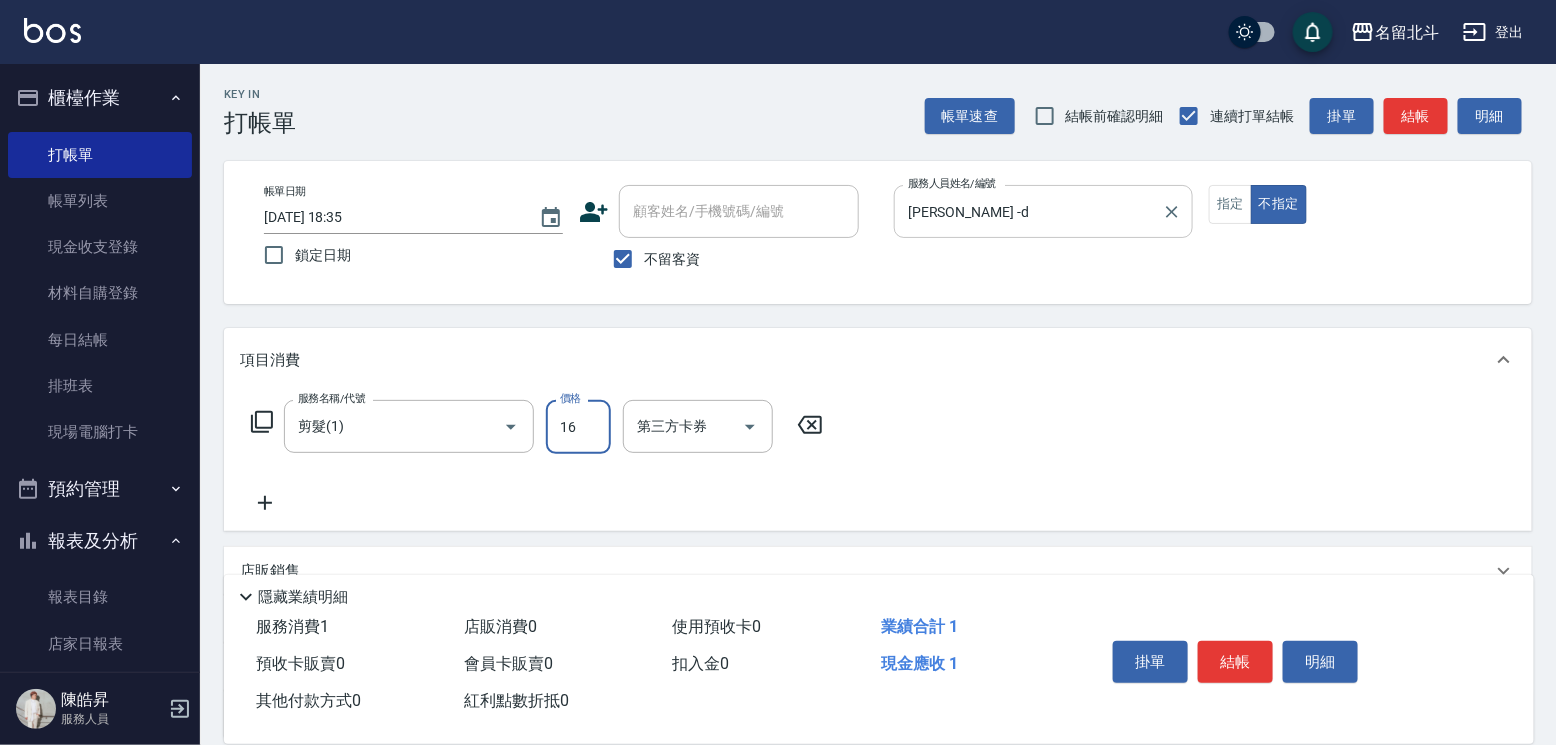 type on "168" 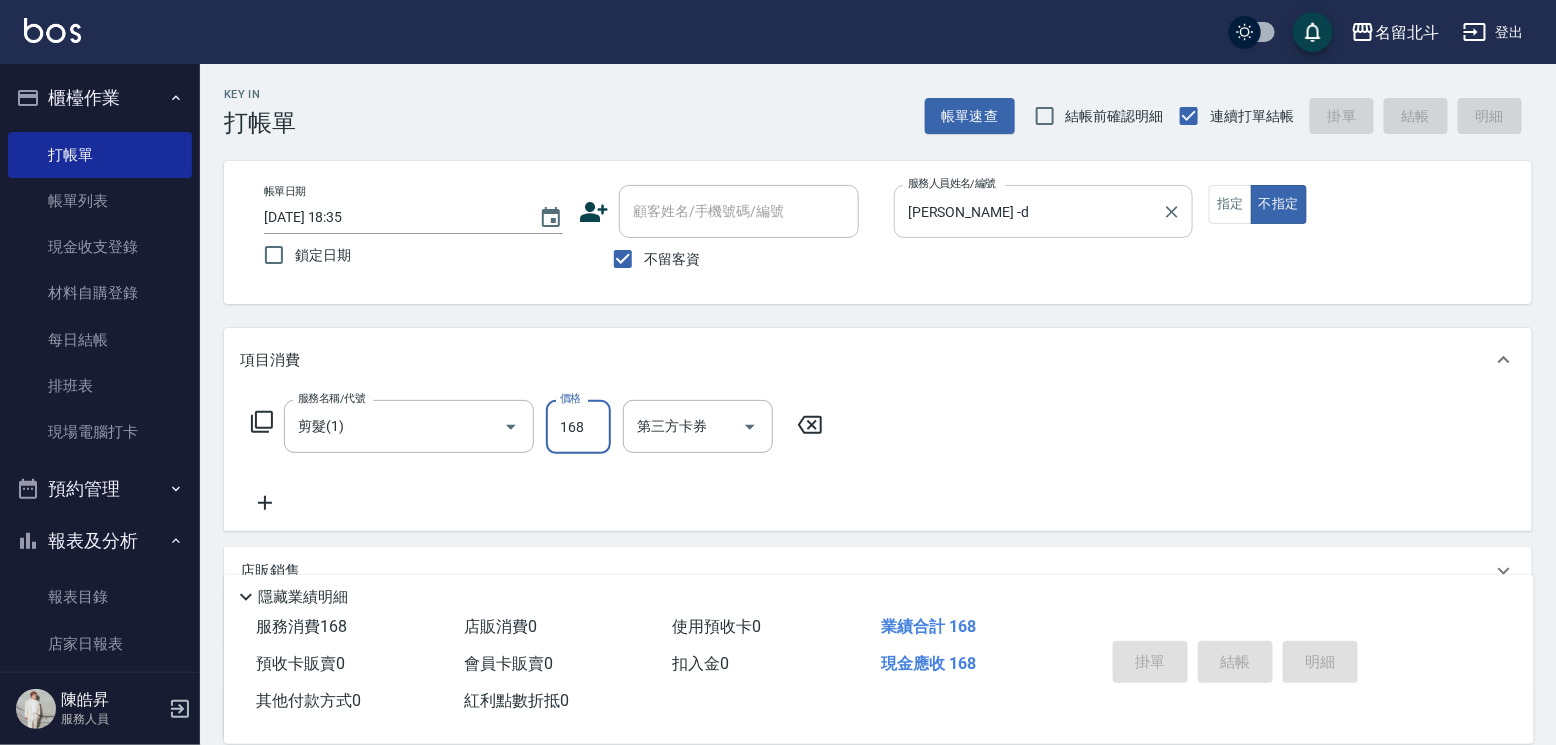 type 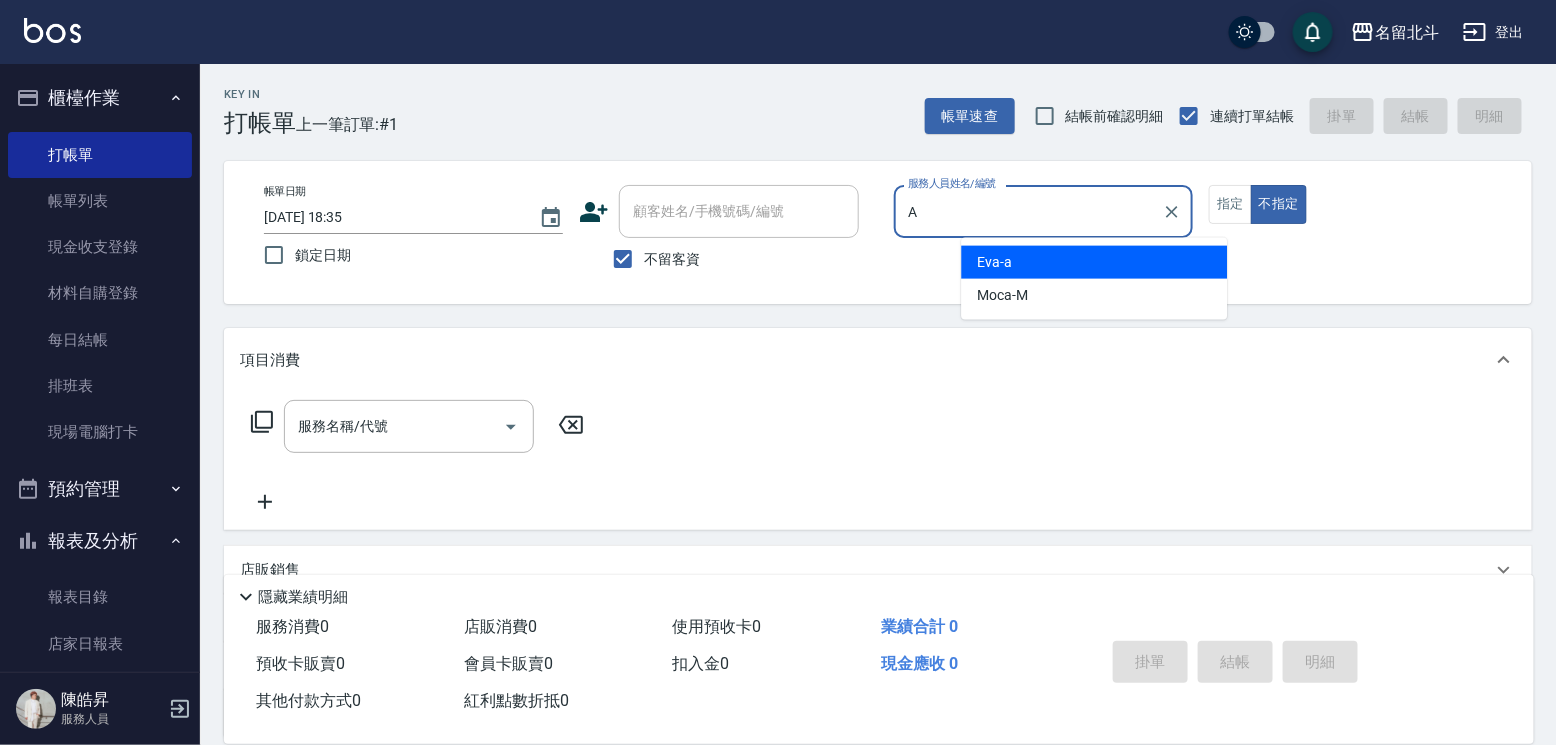 type on "[PERSON_NAME]-a" 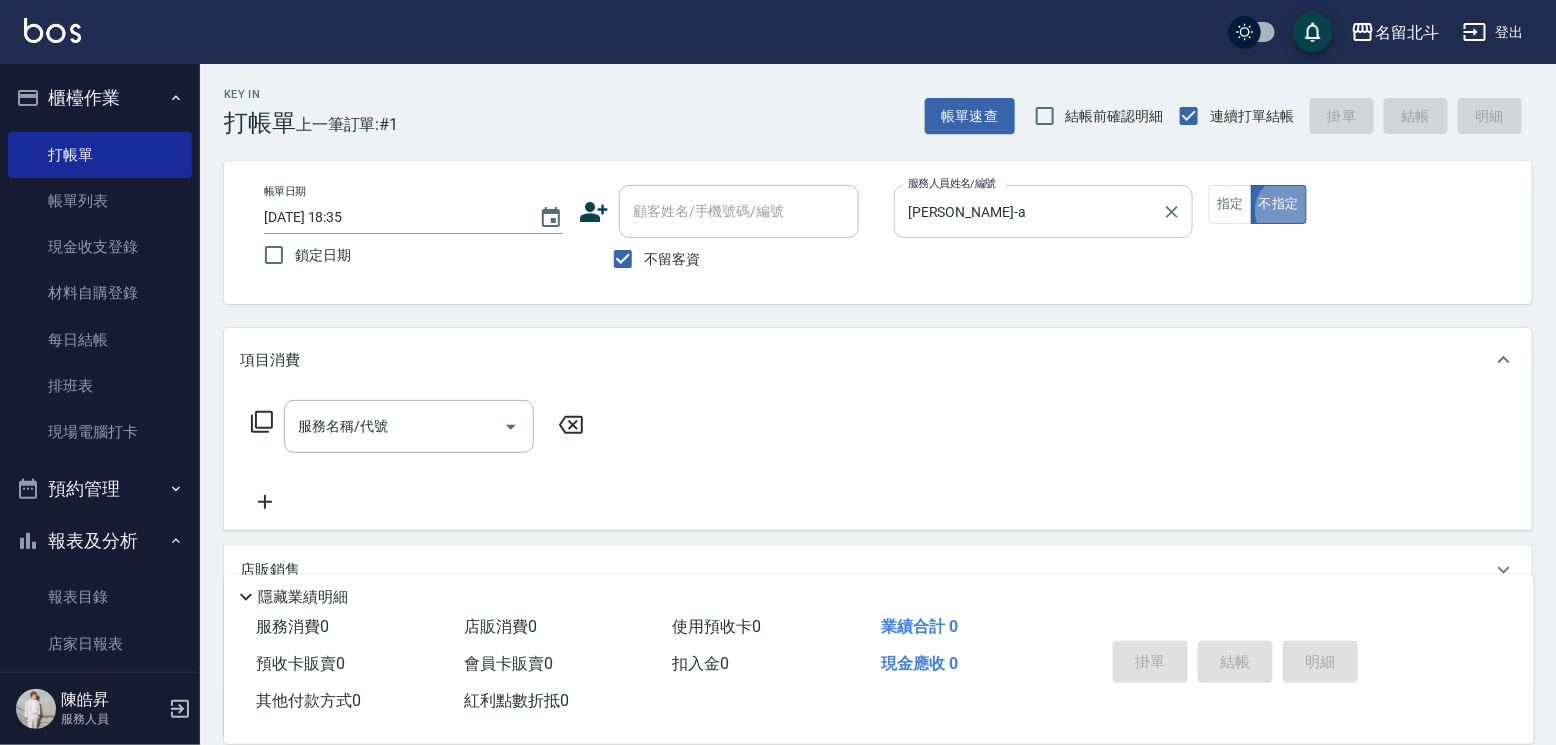 type on "false" 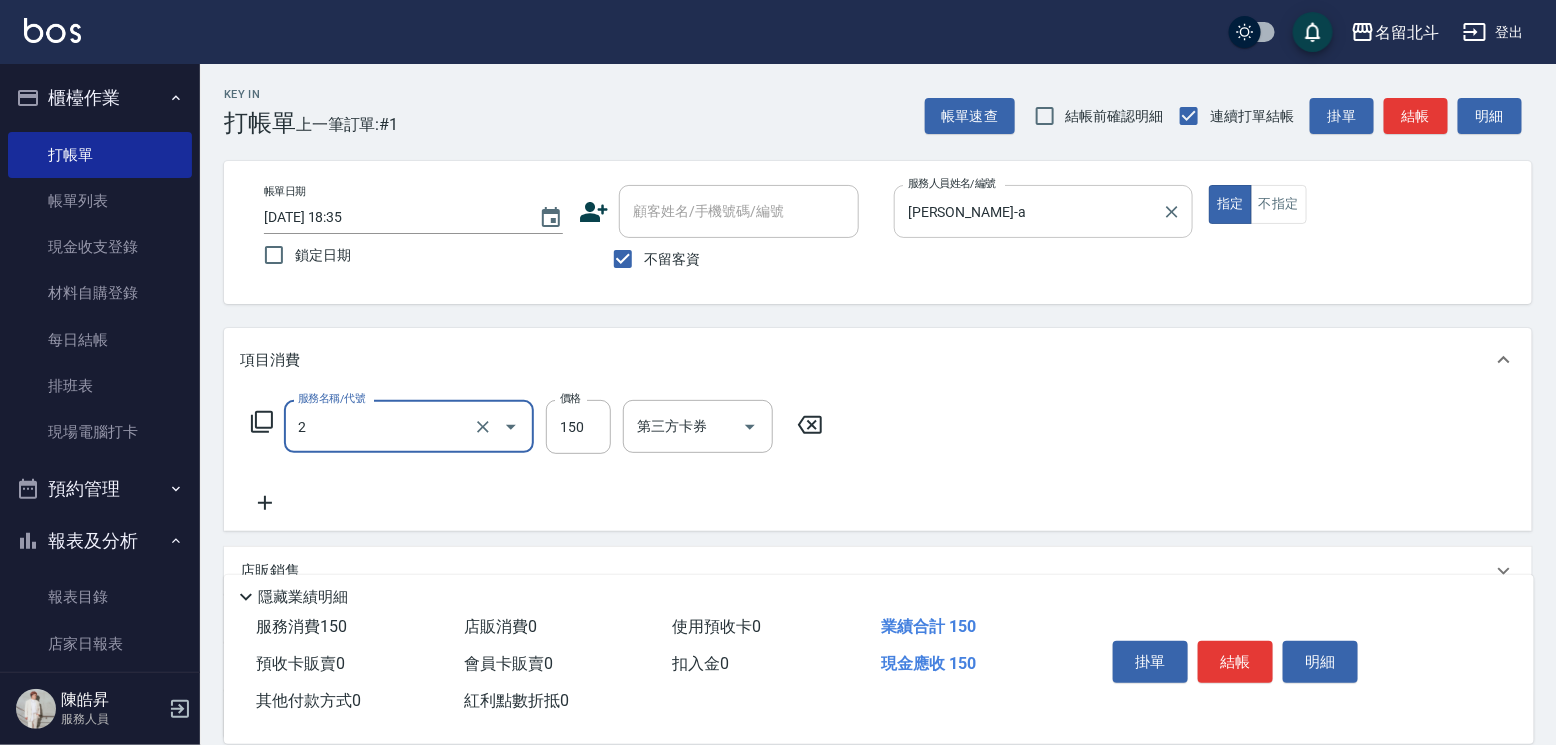 type on "一般洗髮(2)" 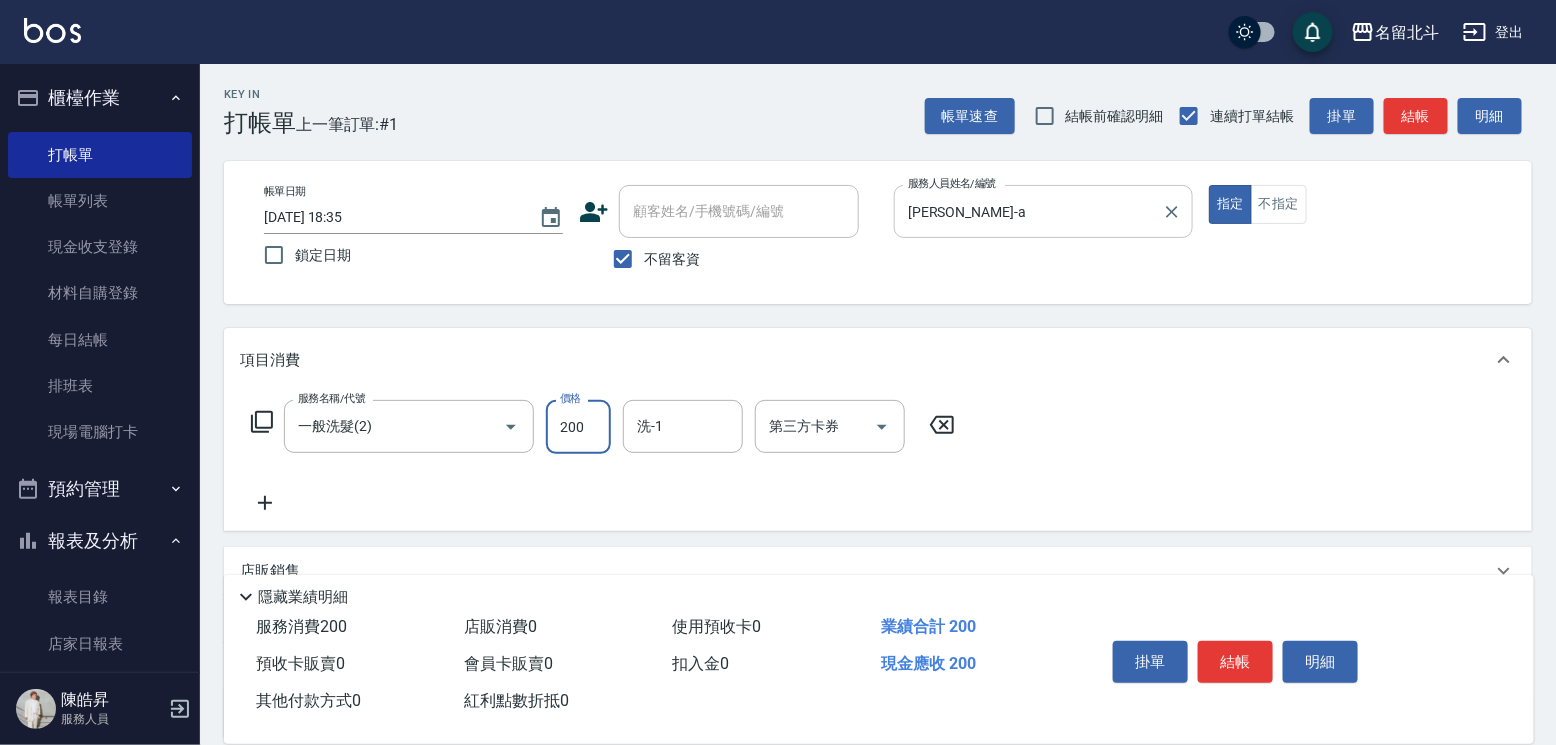 type on "200" 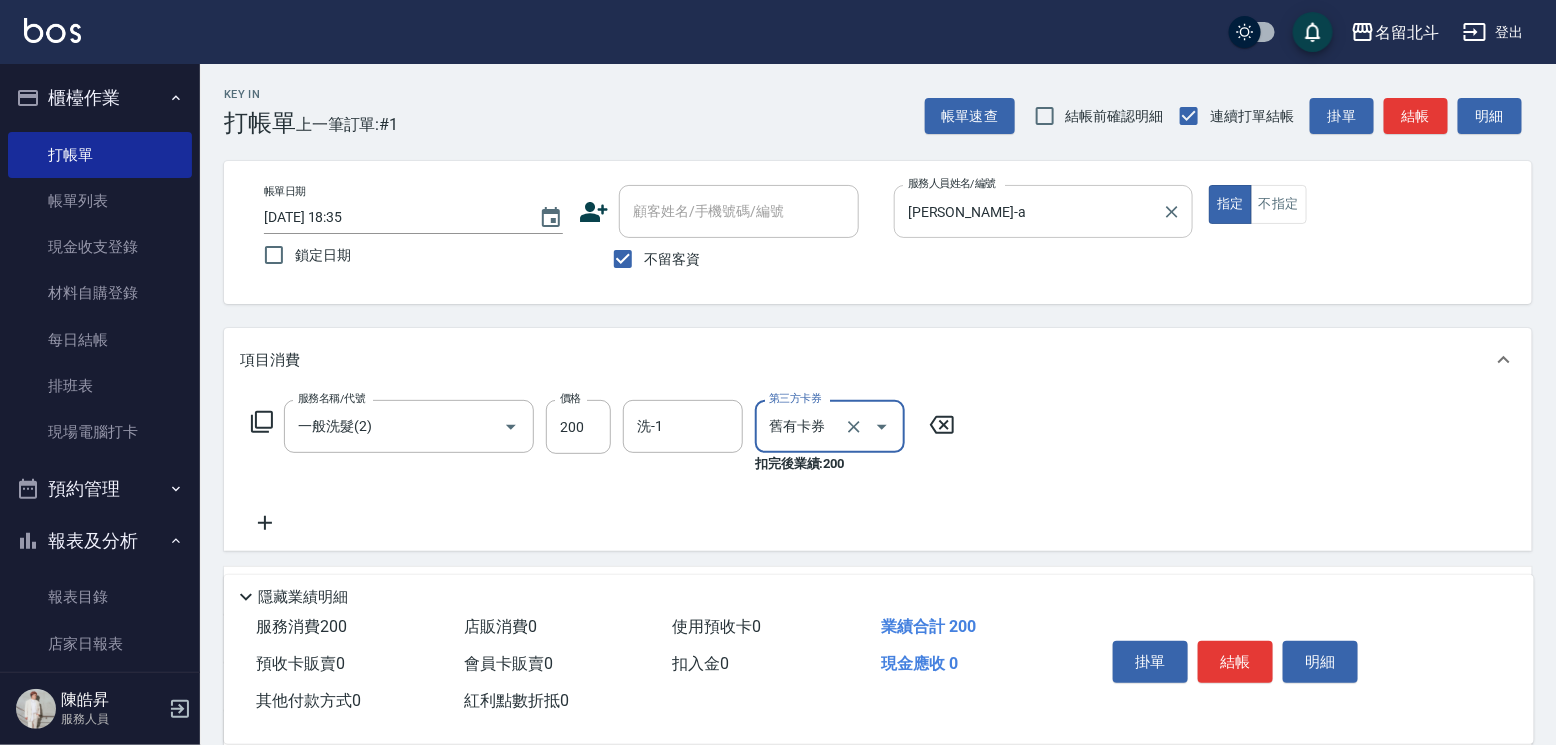 type on "舊有卡券" 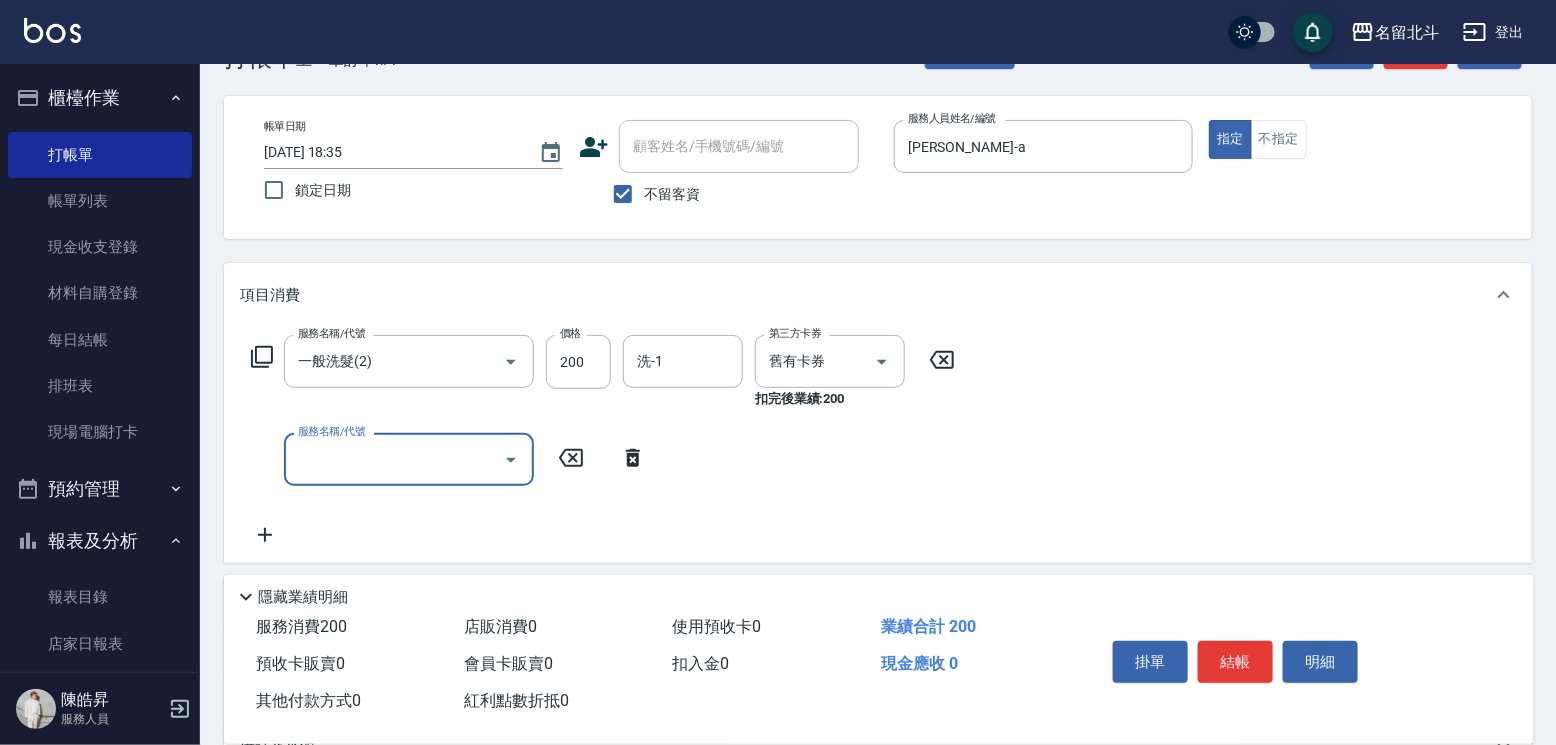 scroll, scrollTop: 100, scrollLeft: 0, axis: vertical 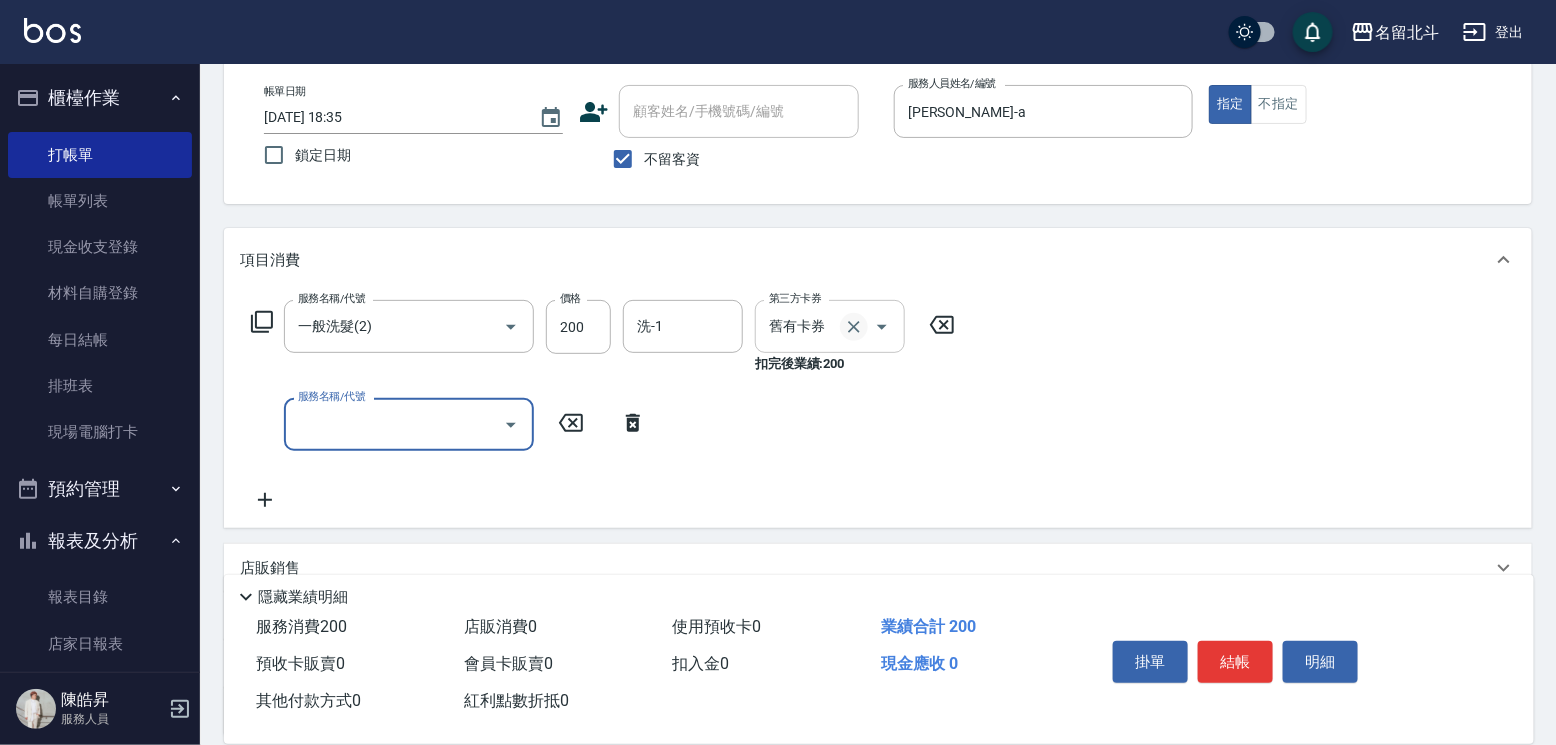 click at bounding box center (868, 326) 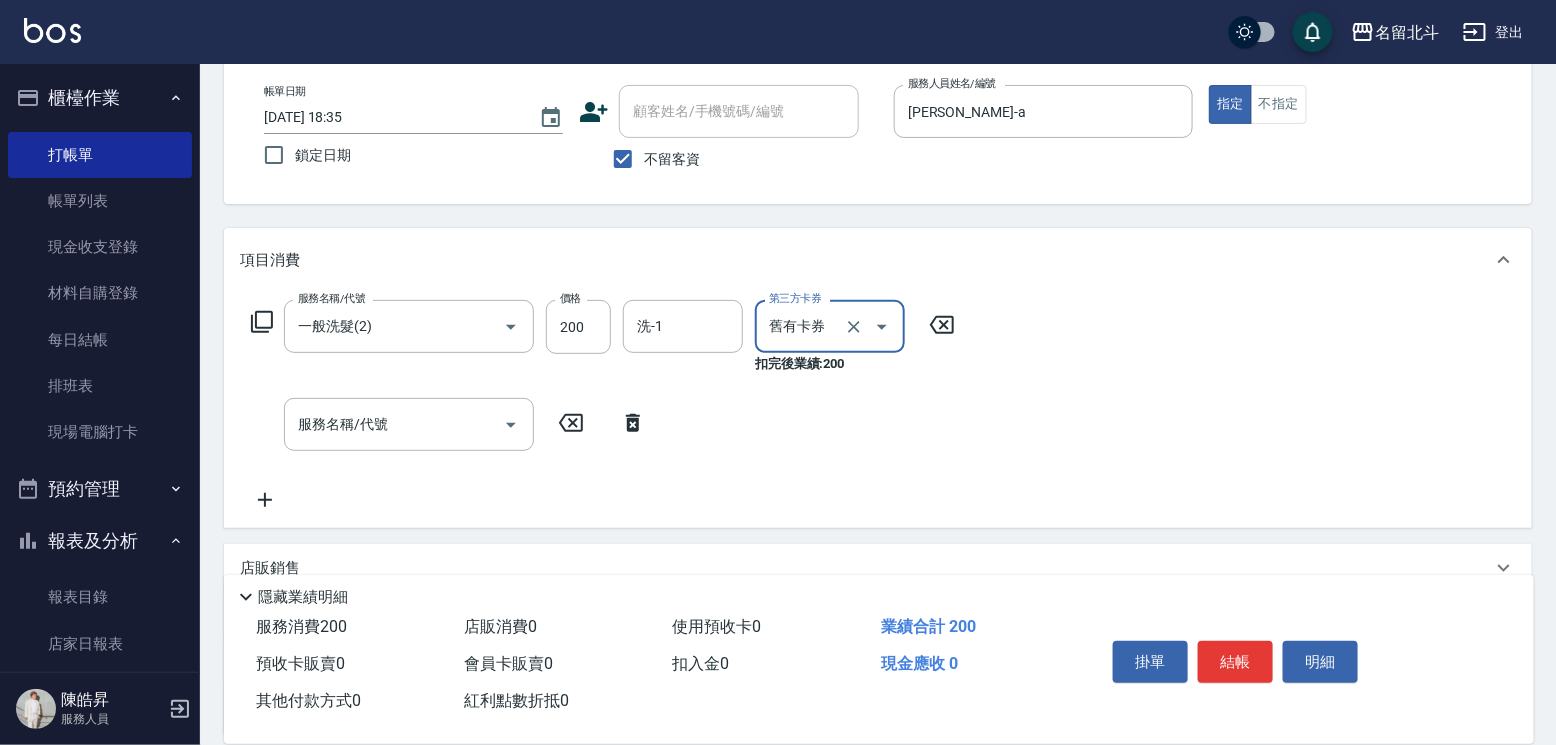click 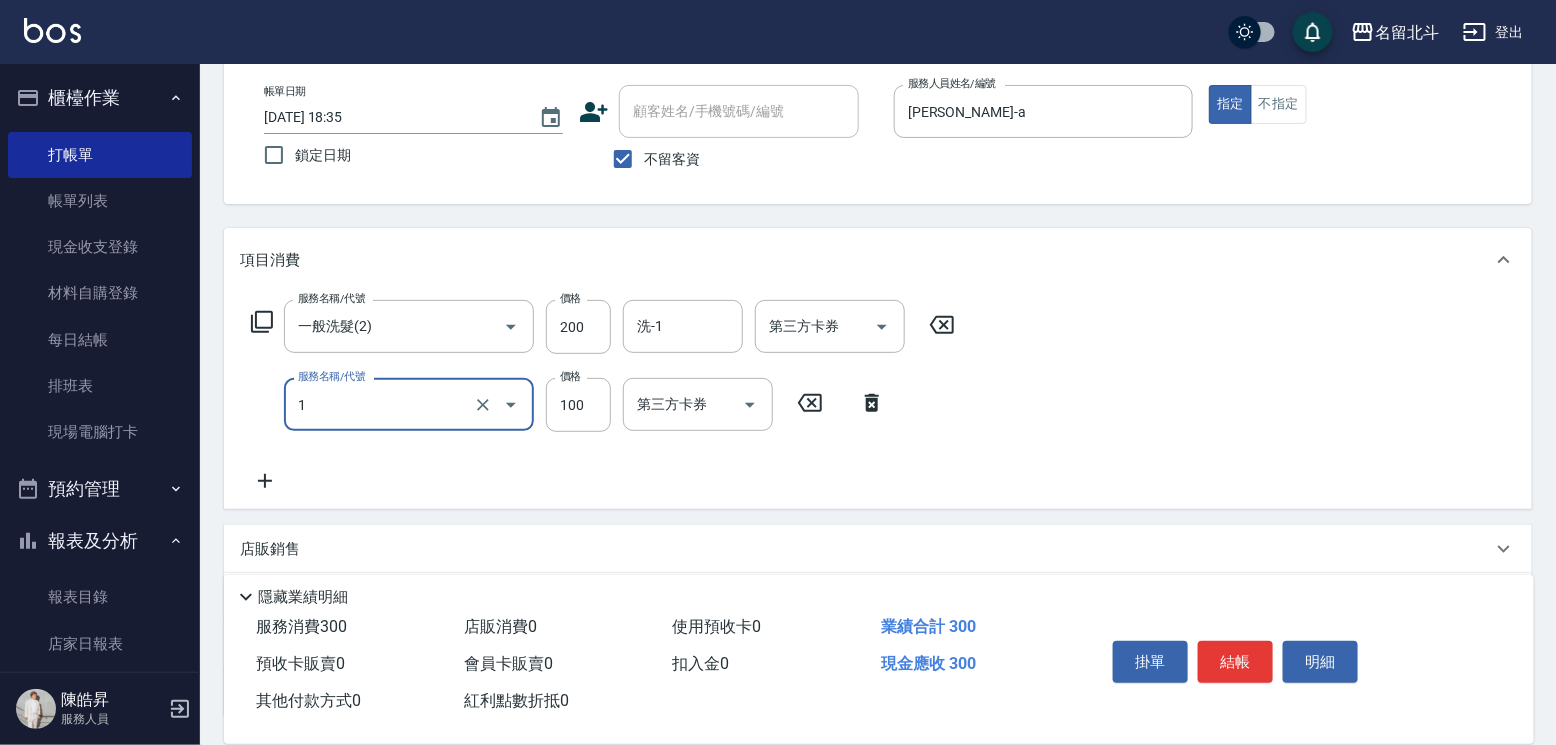 type on "剪髮(1)" 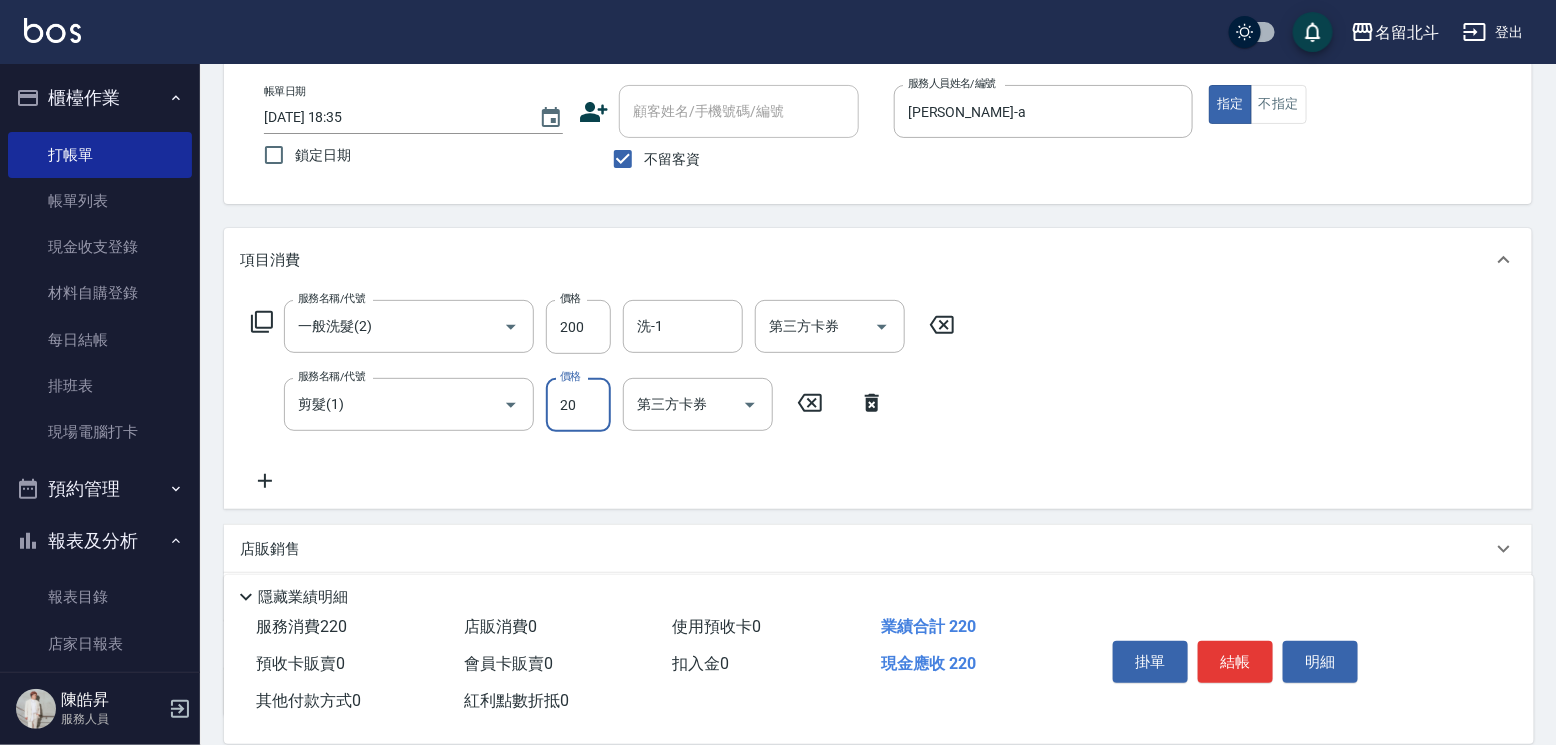 type on "200" 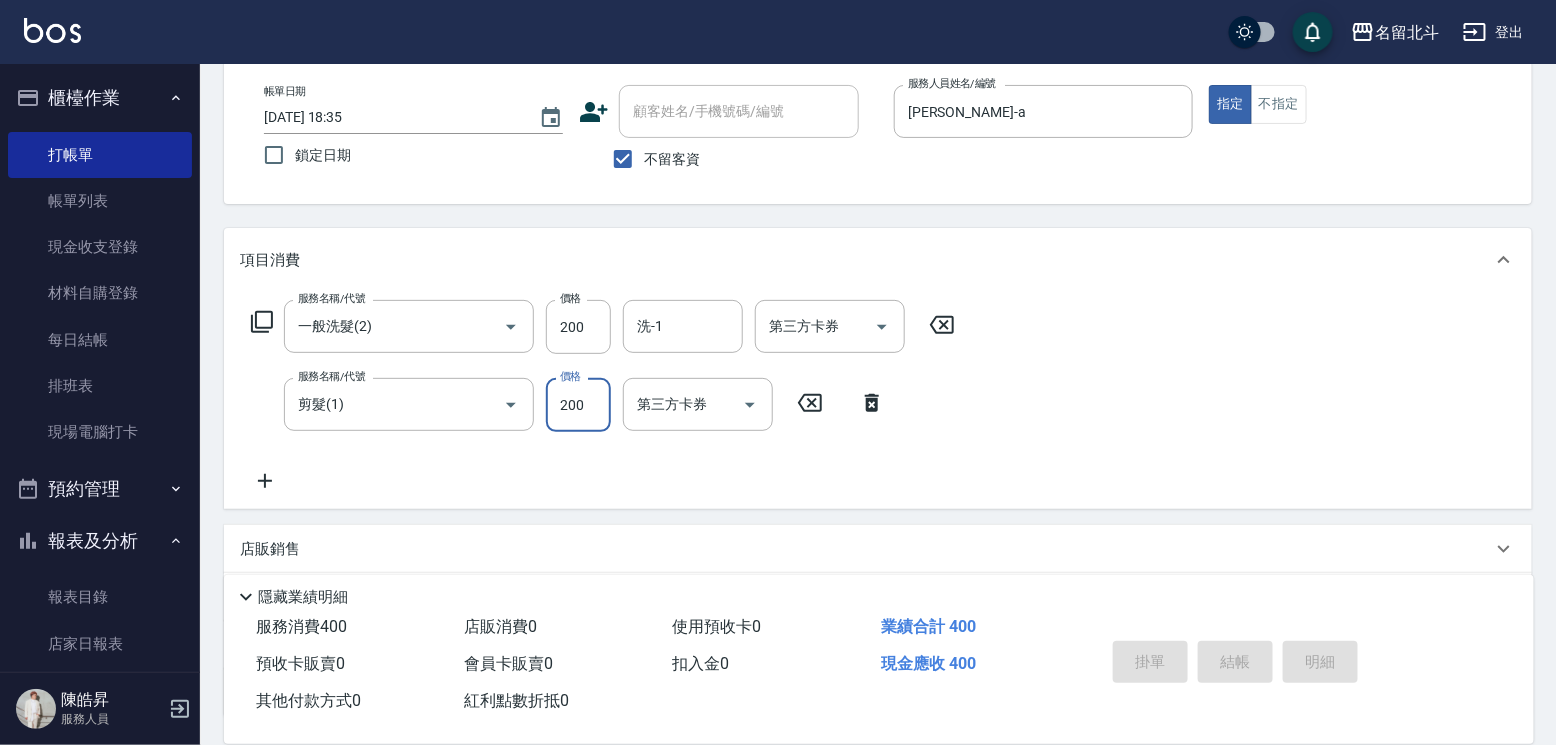 type 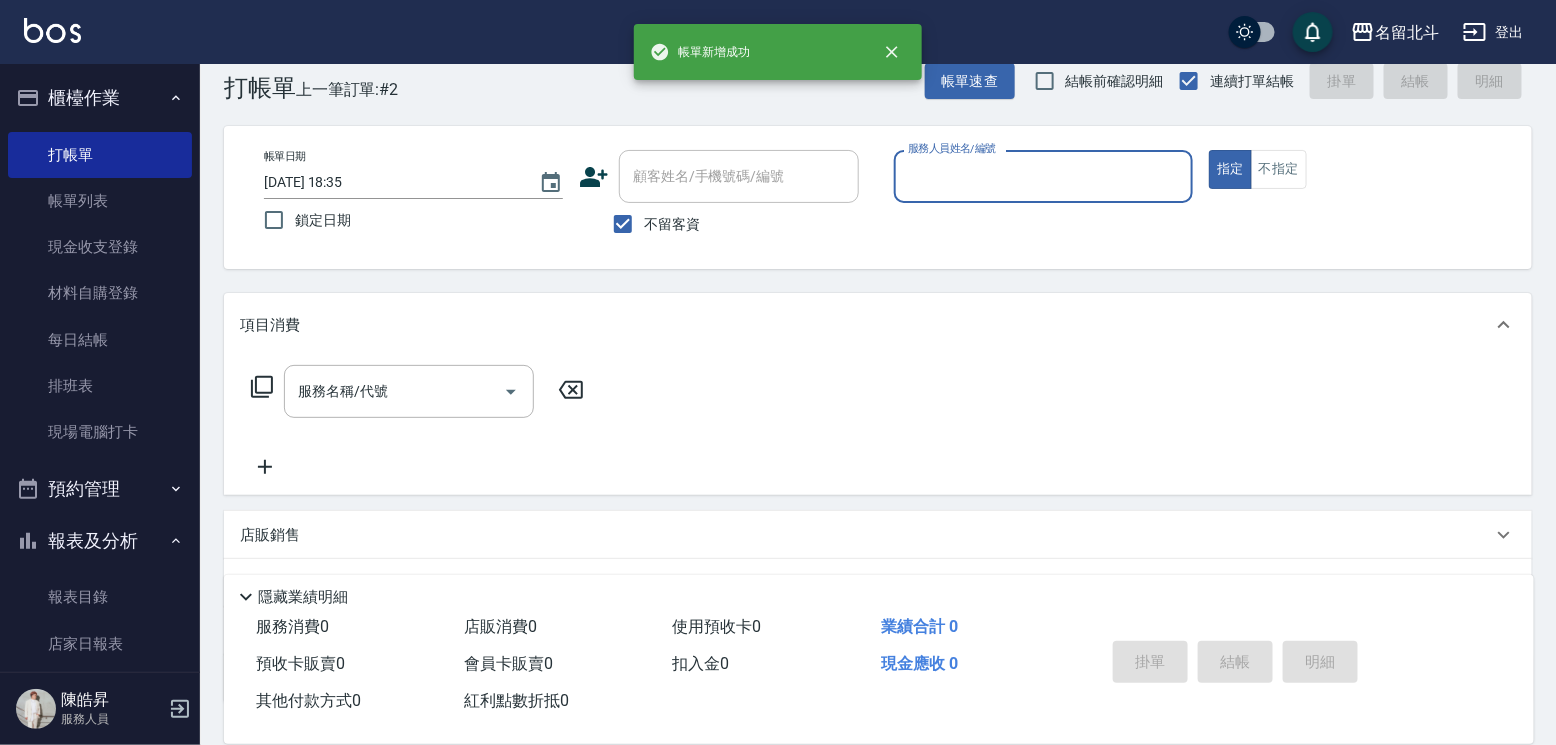 scroll, scrollTop: 0, scrollLeft: 0, axis: both 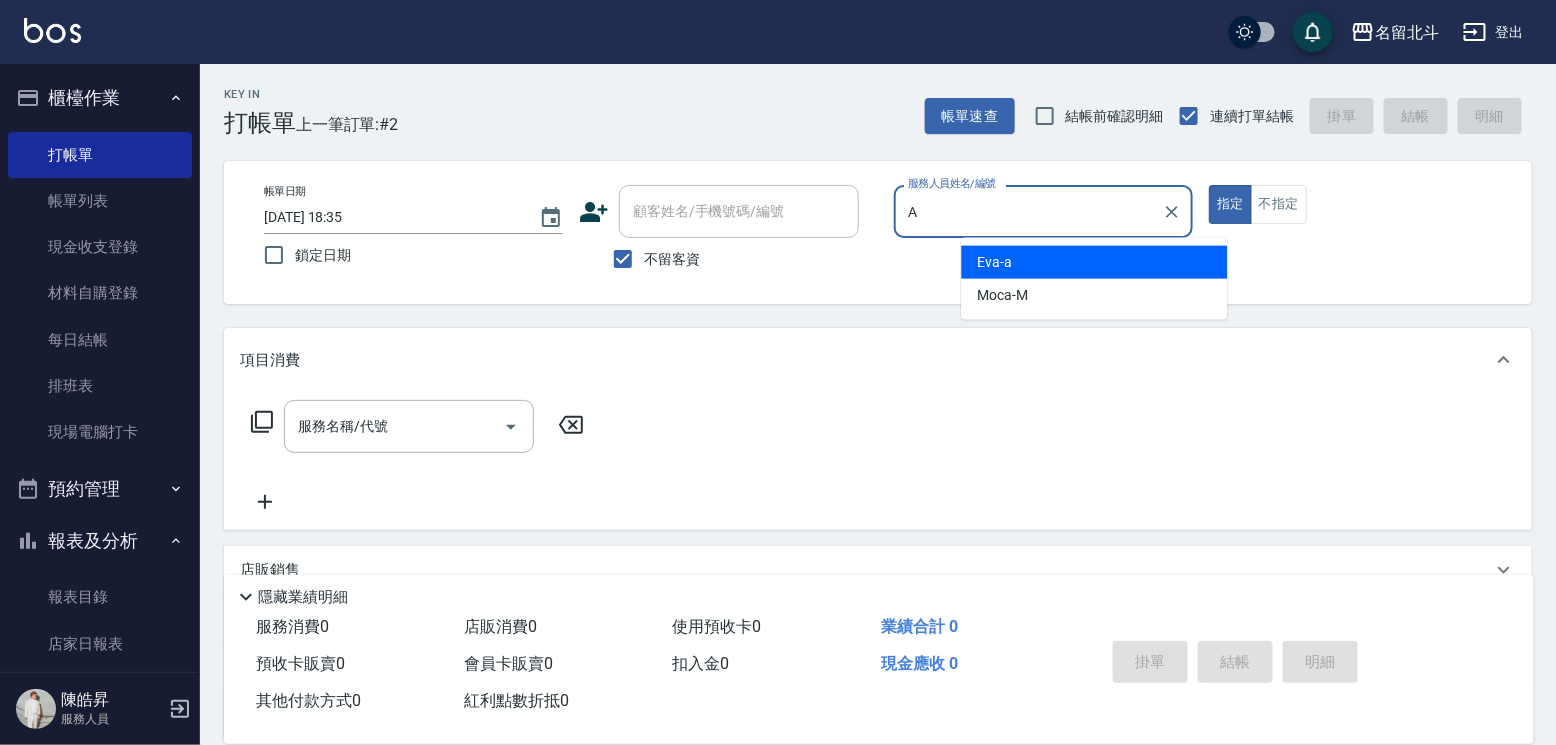 type on "[PERSON_NAME]-a" 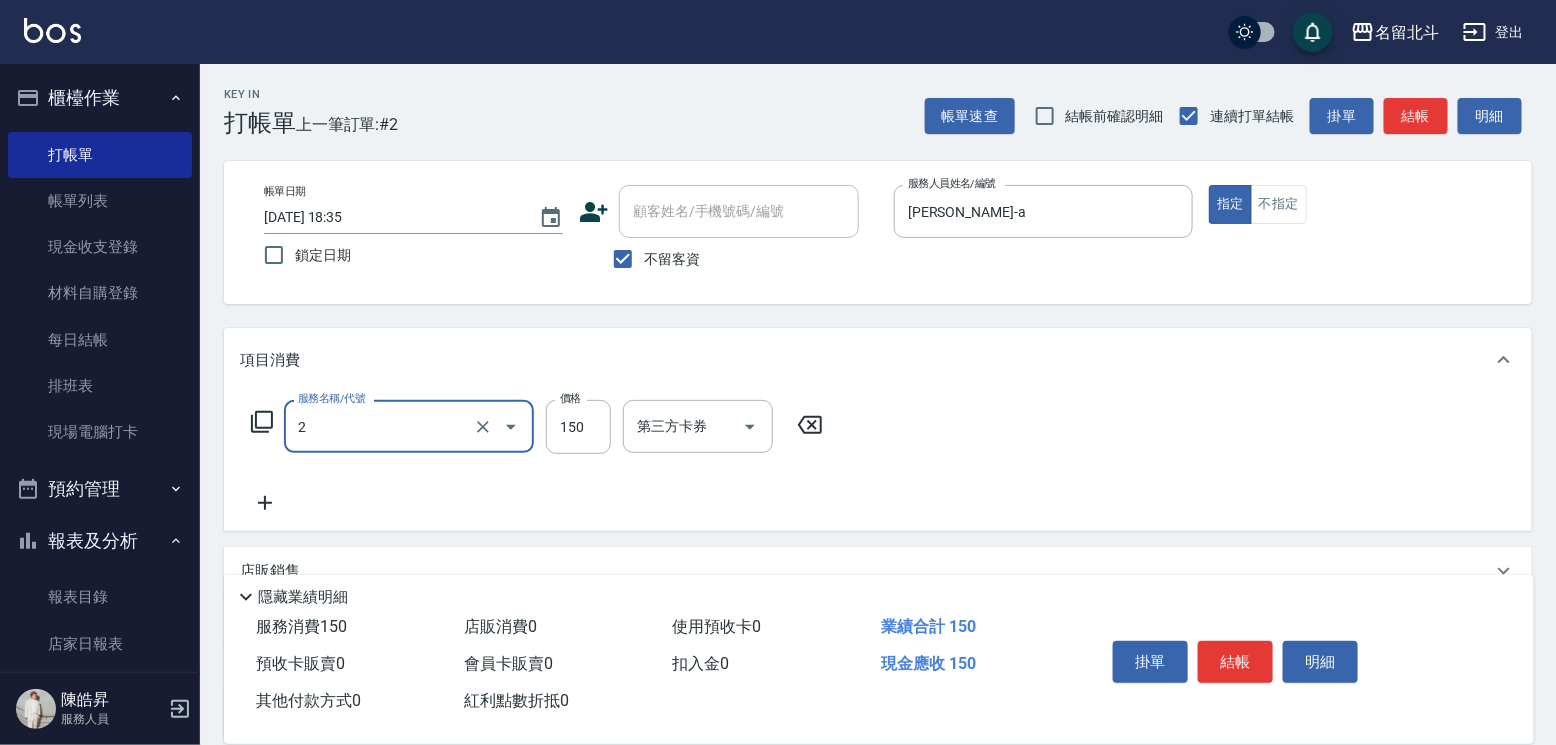type on "一般洗髮(2)" 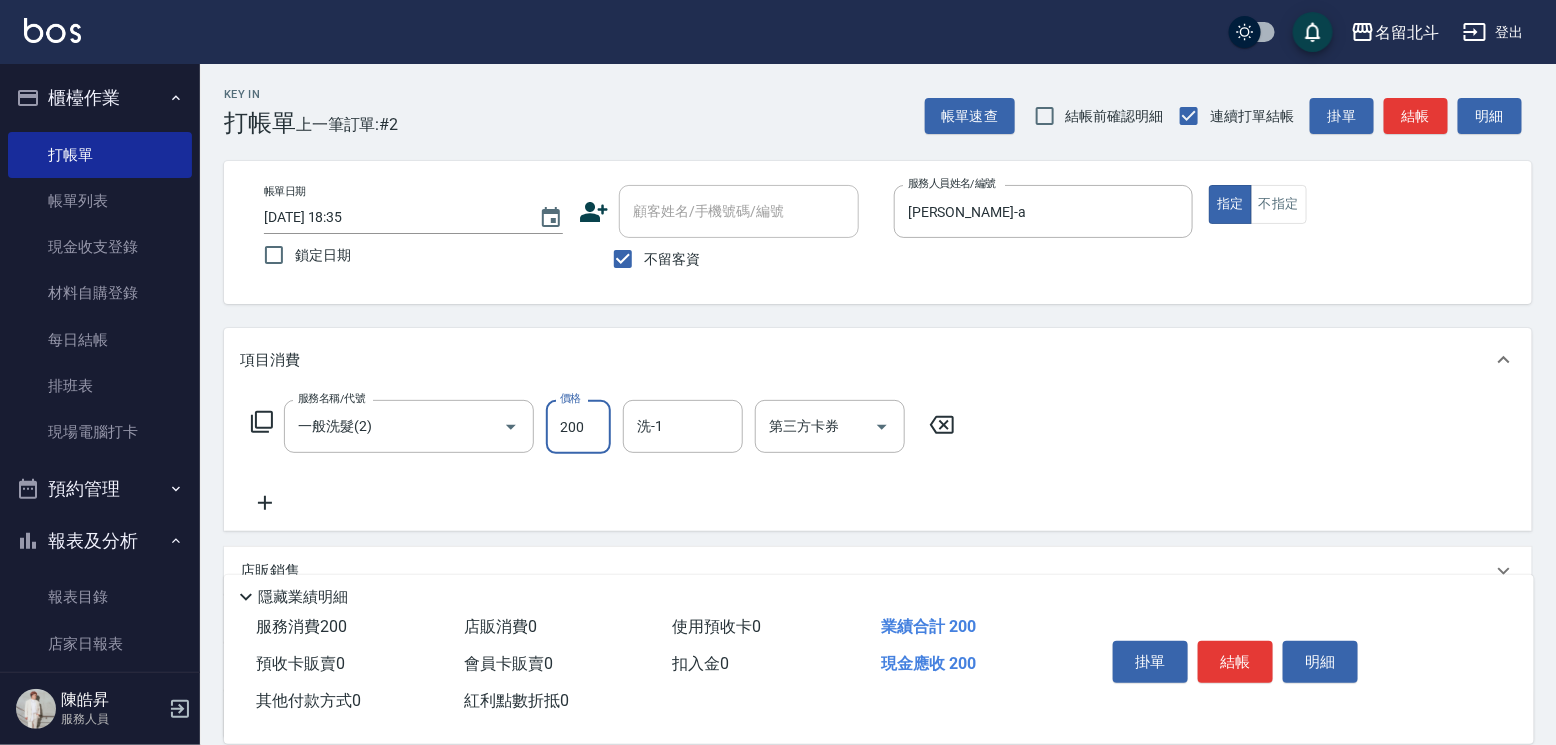 type on "200" 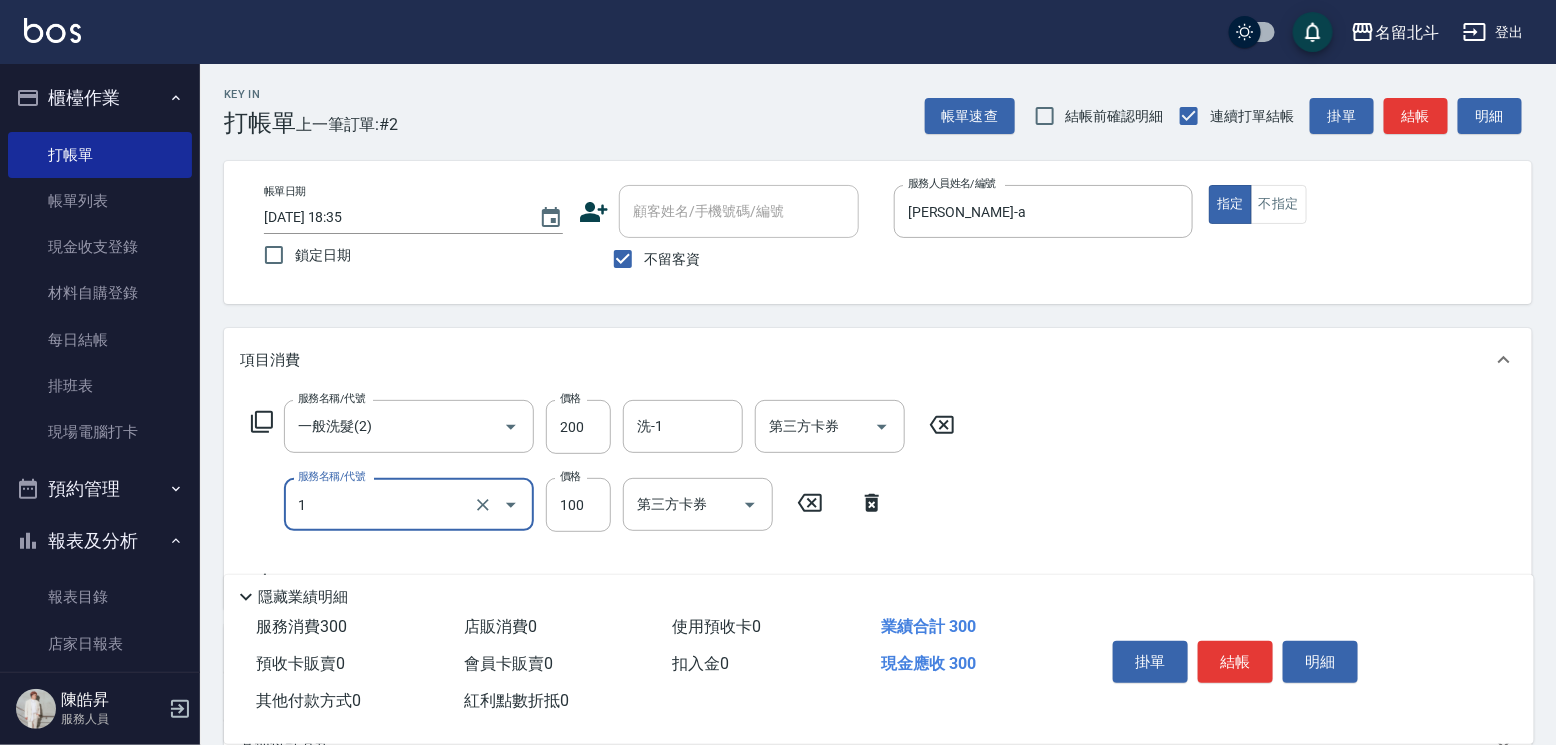 type on "剪髮(1)" 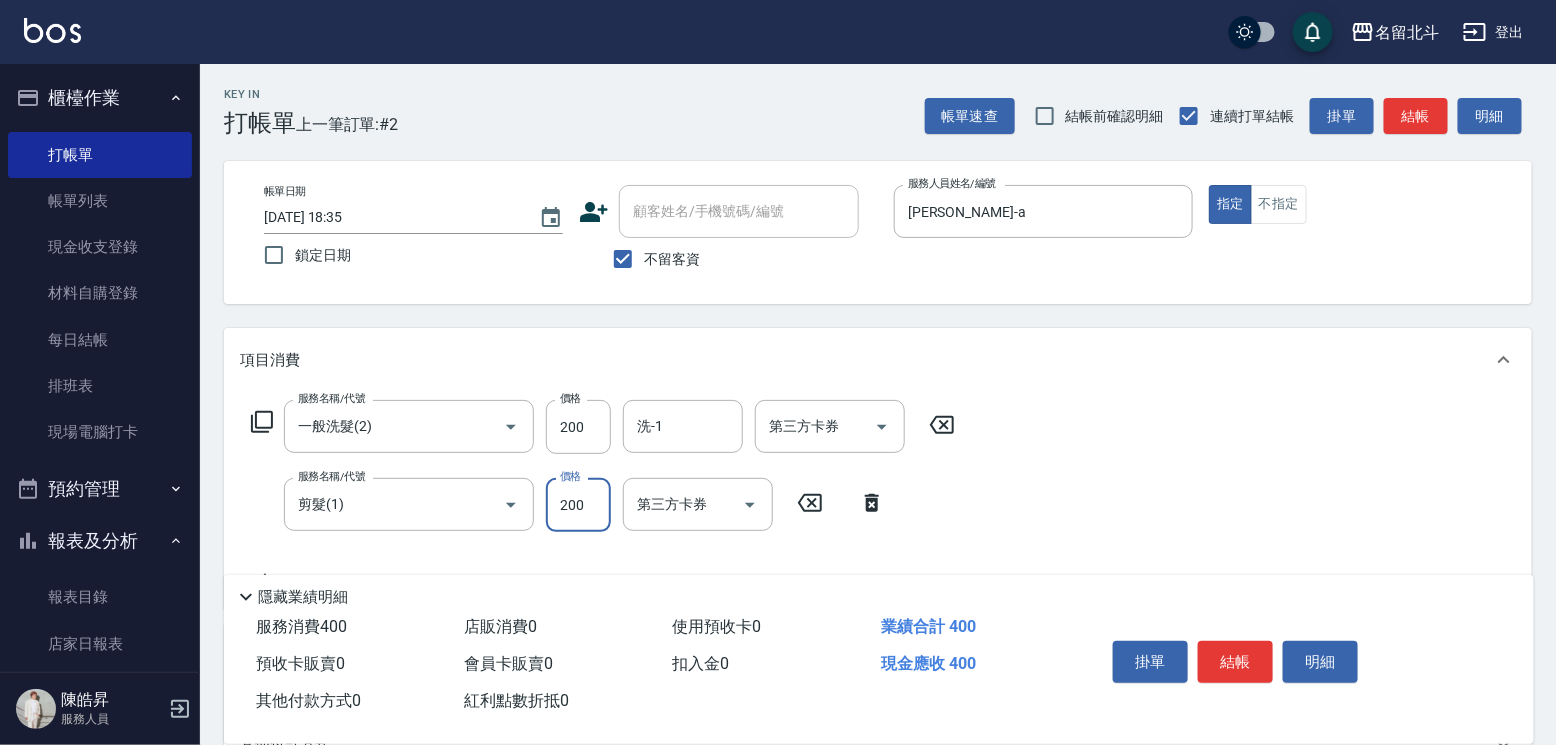 type on "200" 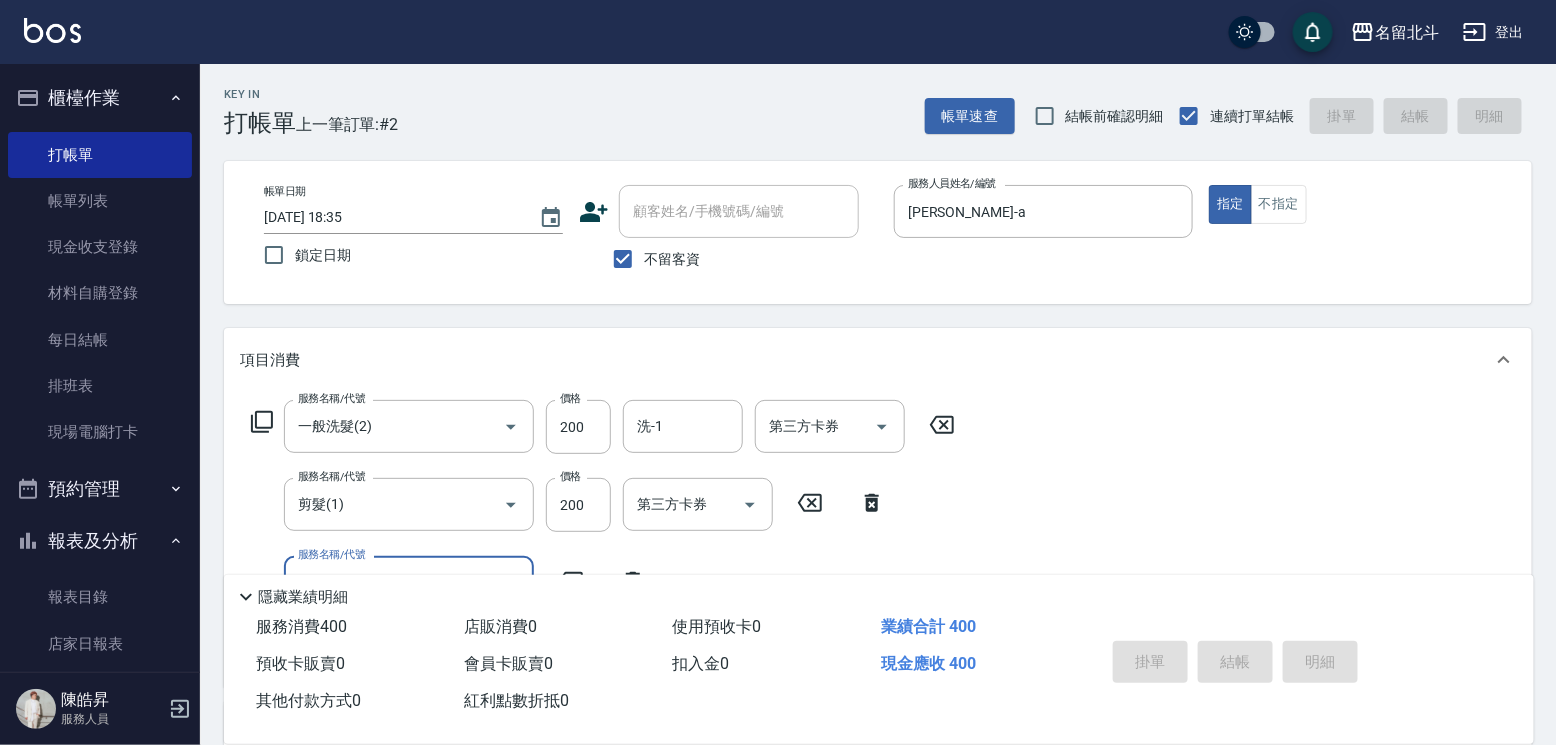 type 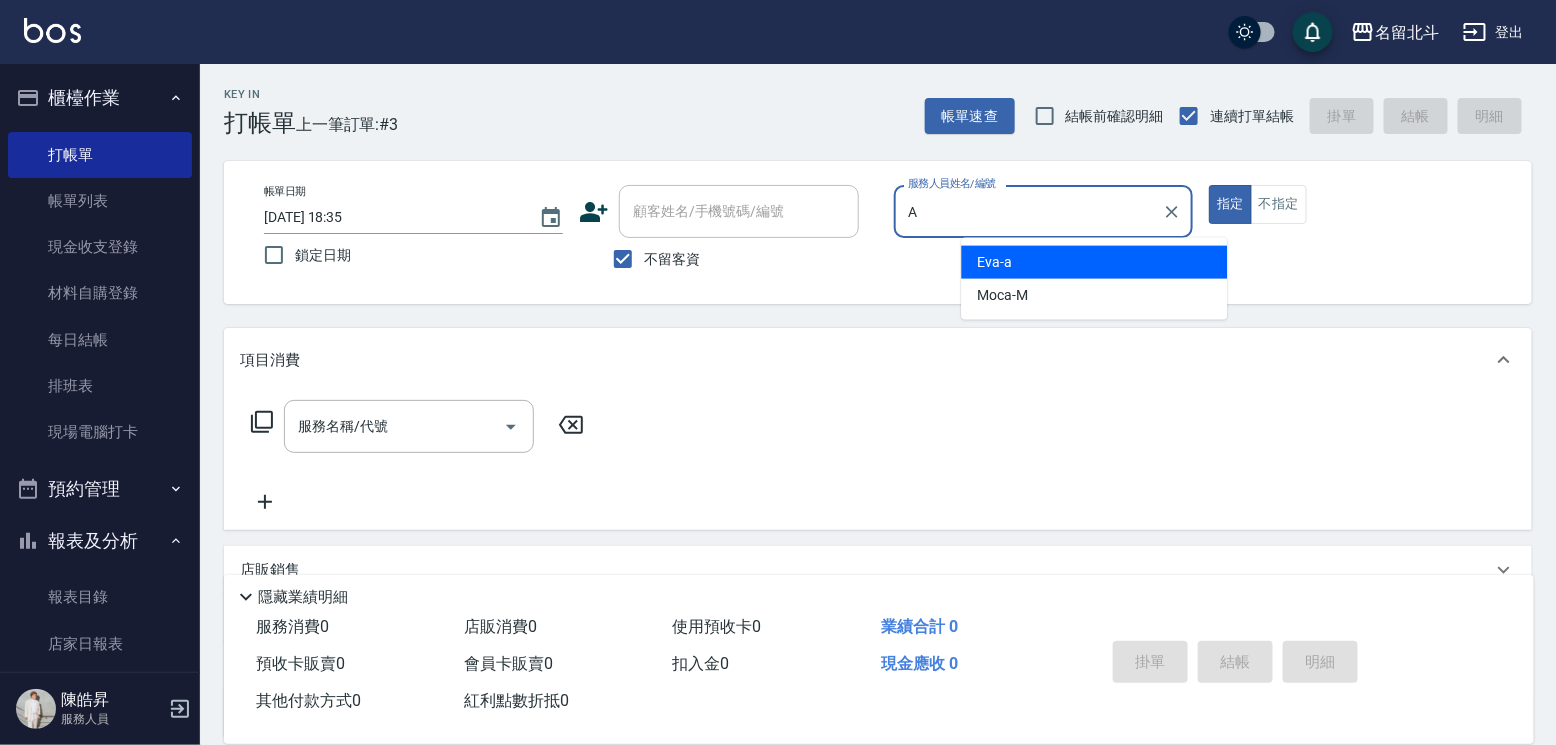 type on "[PERSON_NAME]-a" 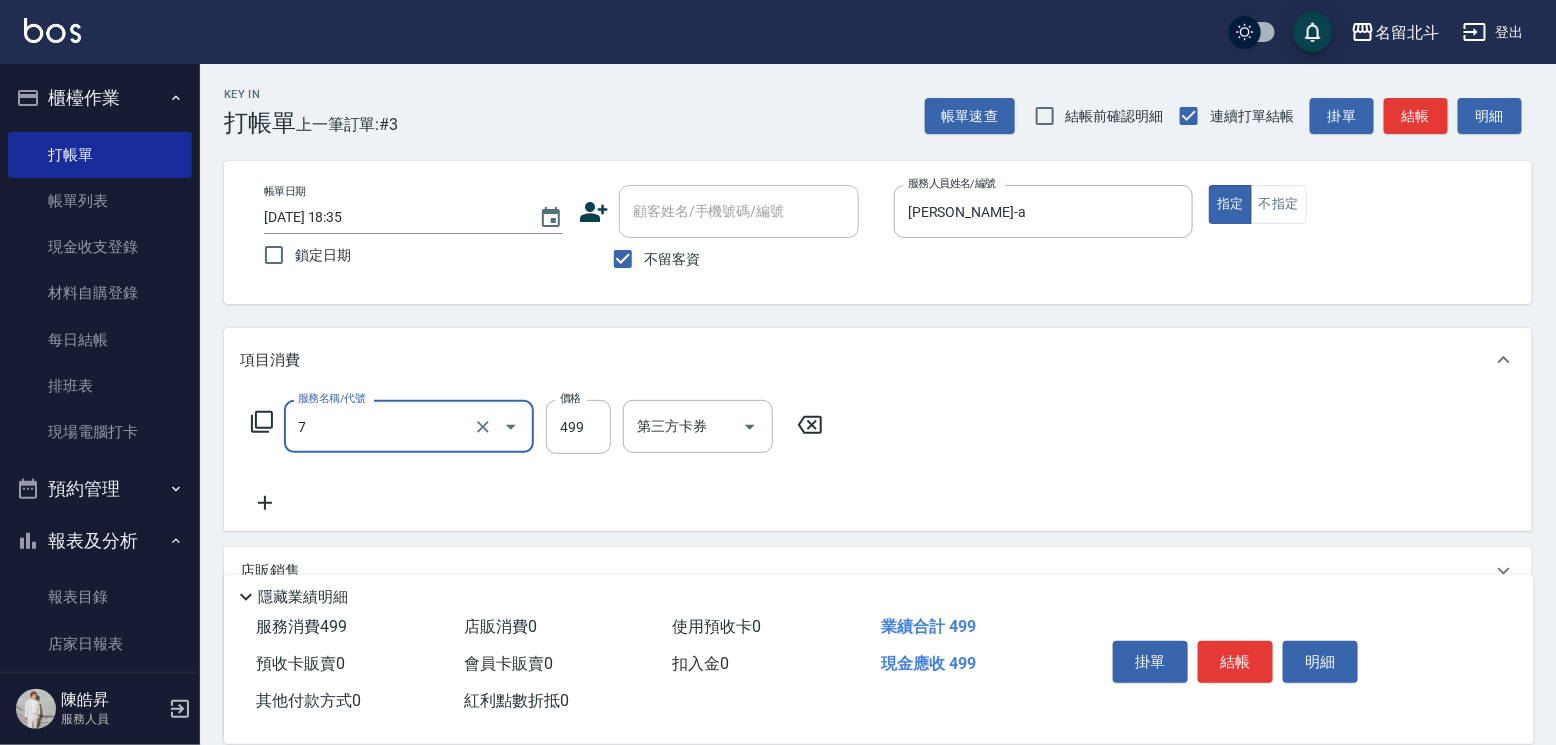 type on "去角質洗髮(7)" 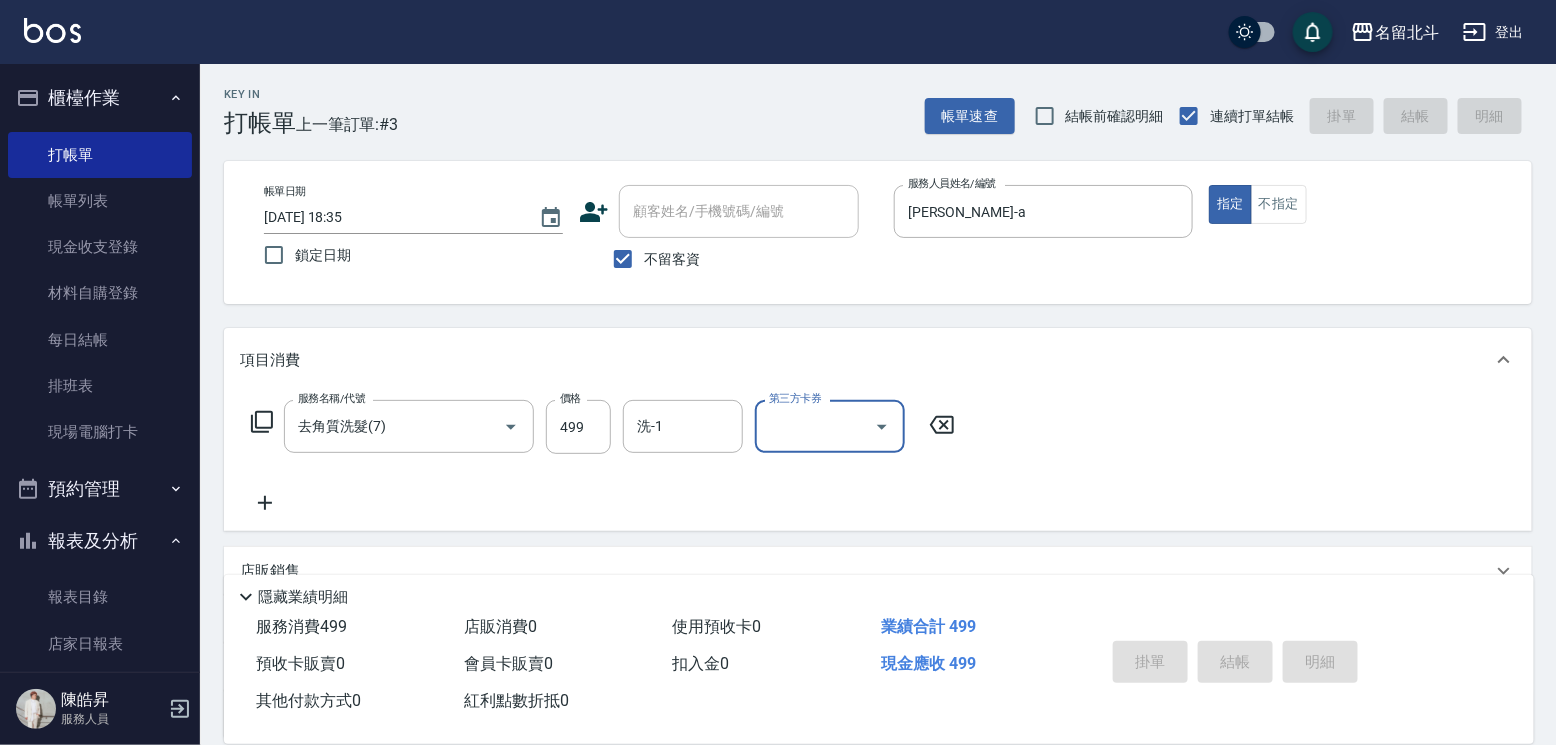type on "[DATE] 18:36" 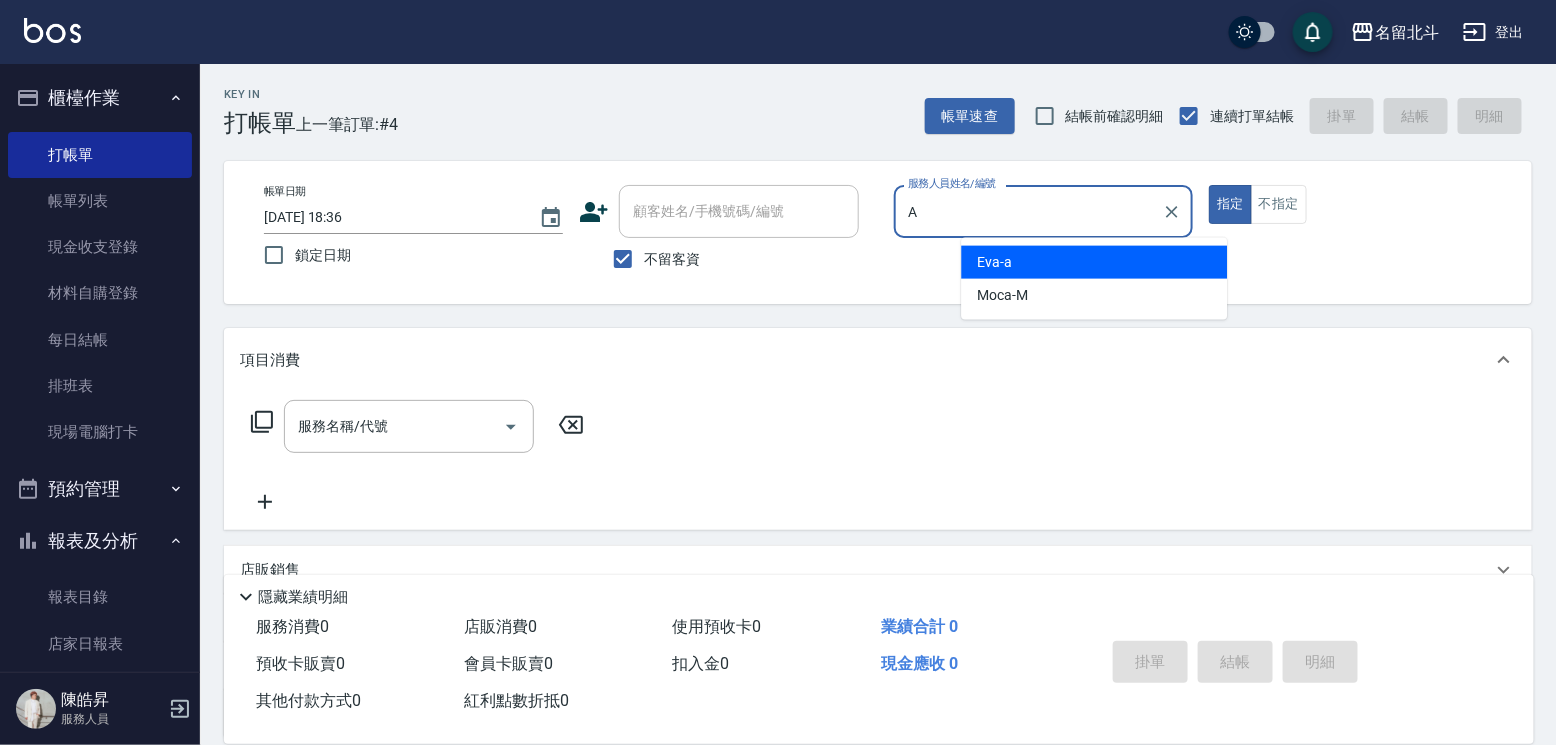 type on "[PERSON_NAME]-a" 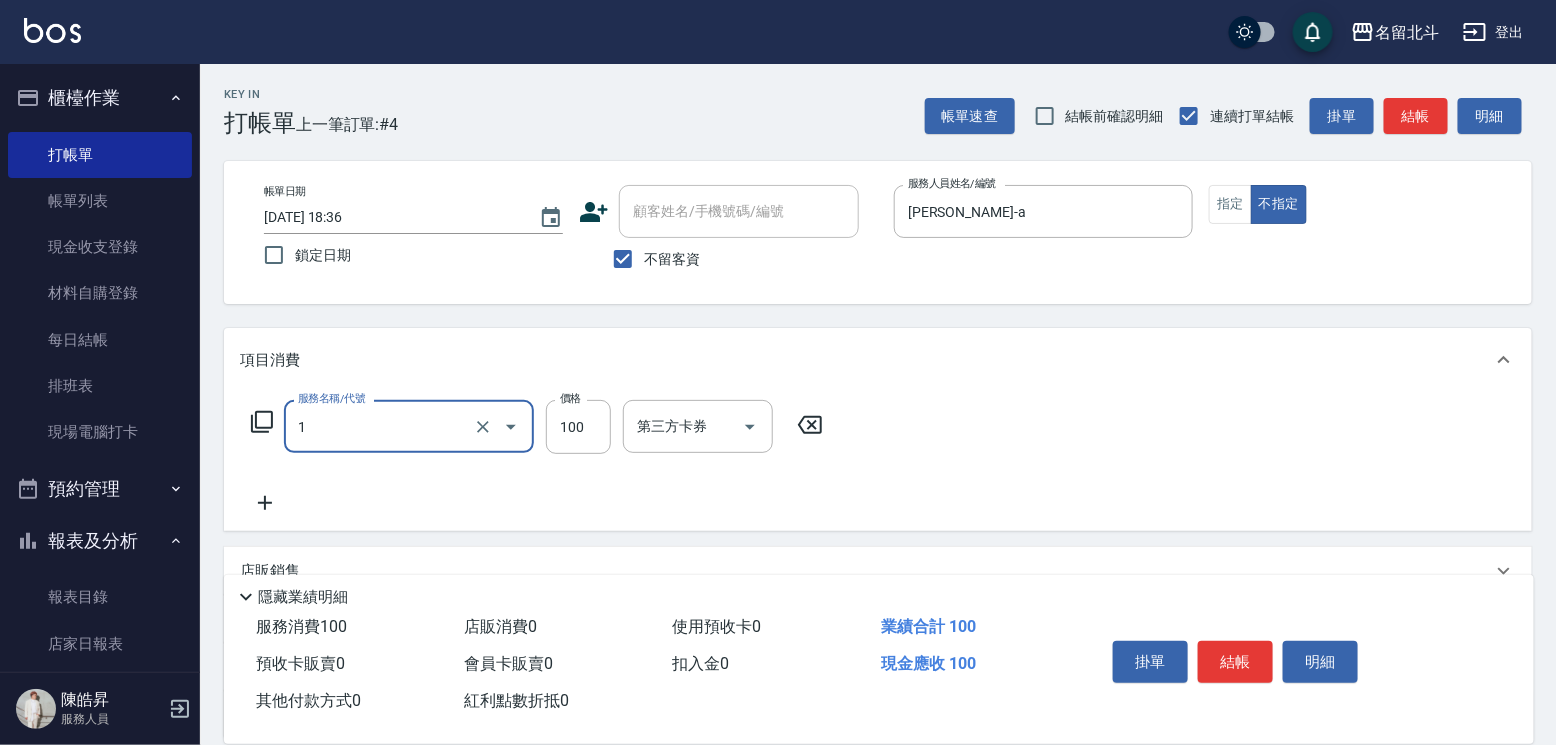 type on "剪髮(1)" 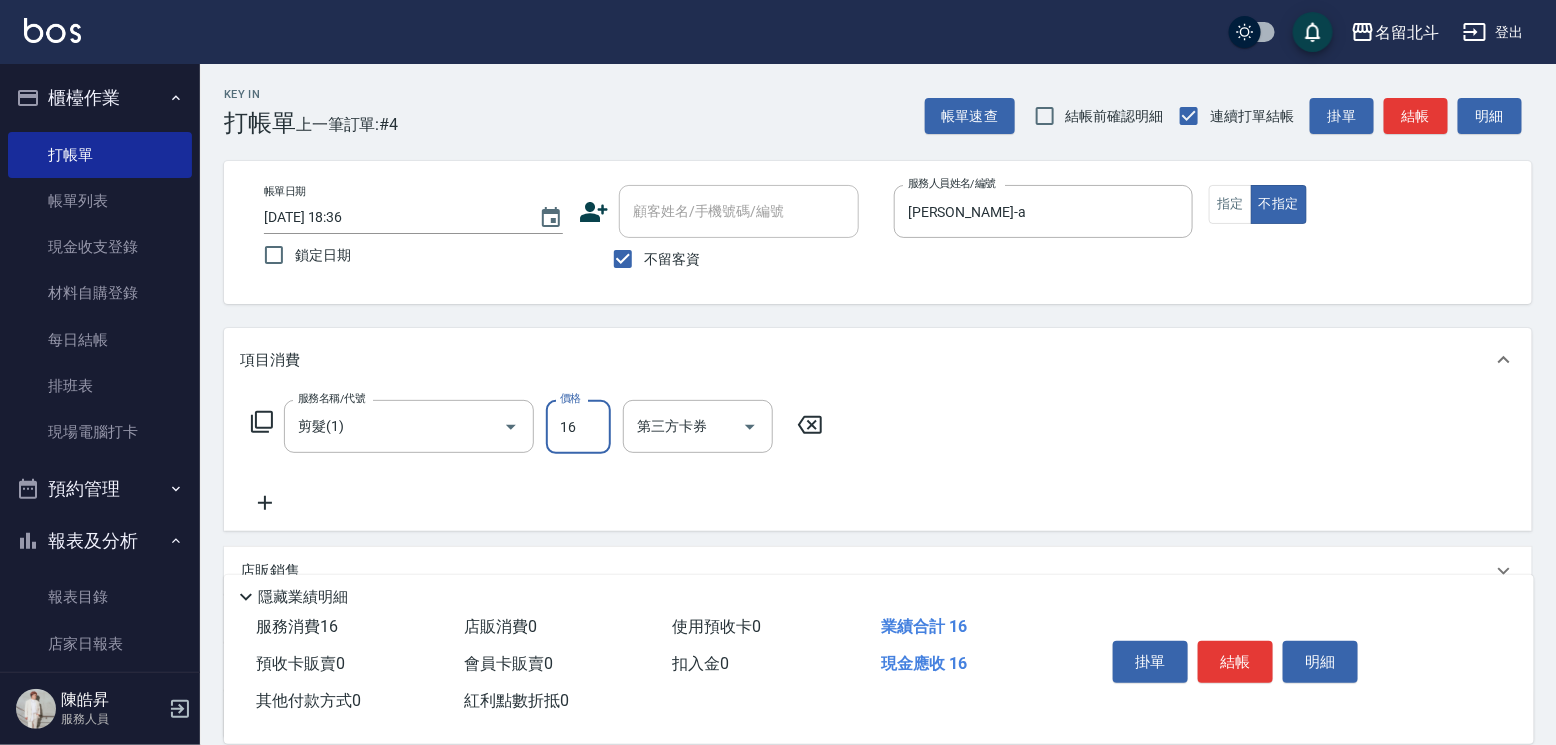type on "168" 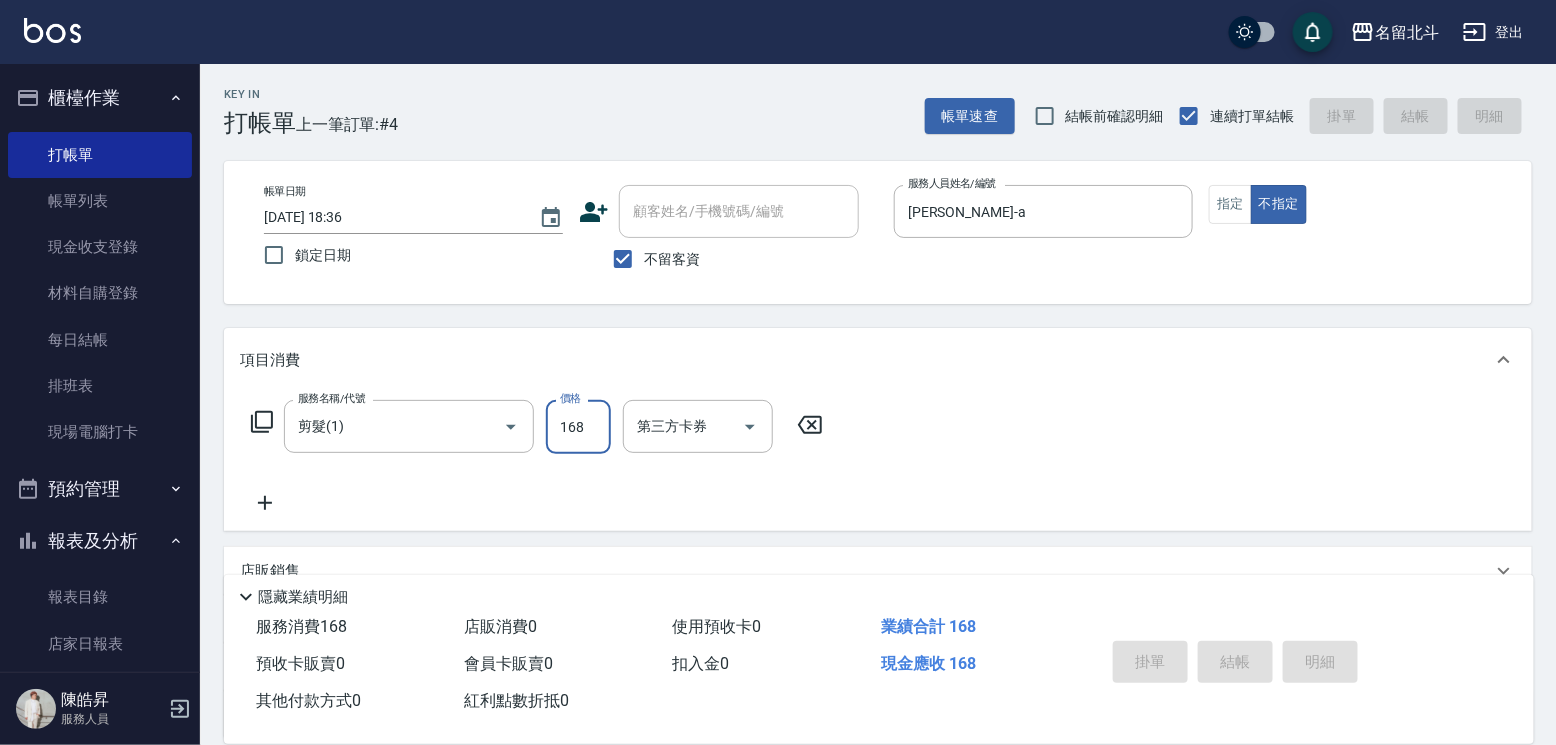 type 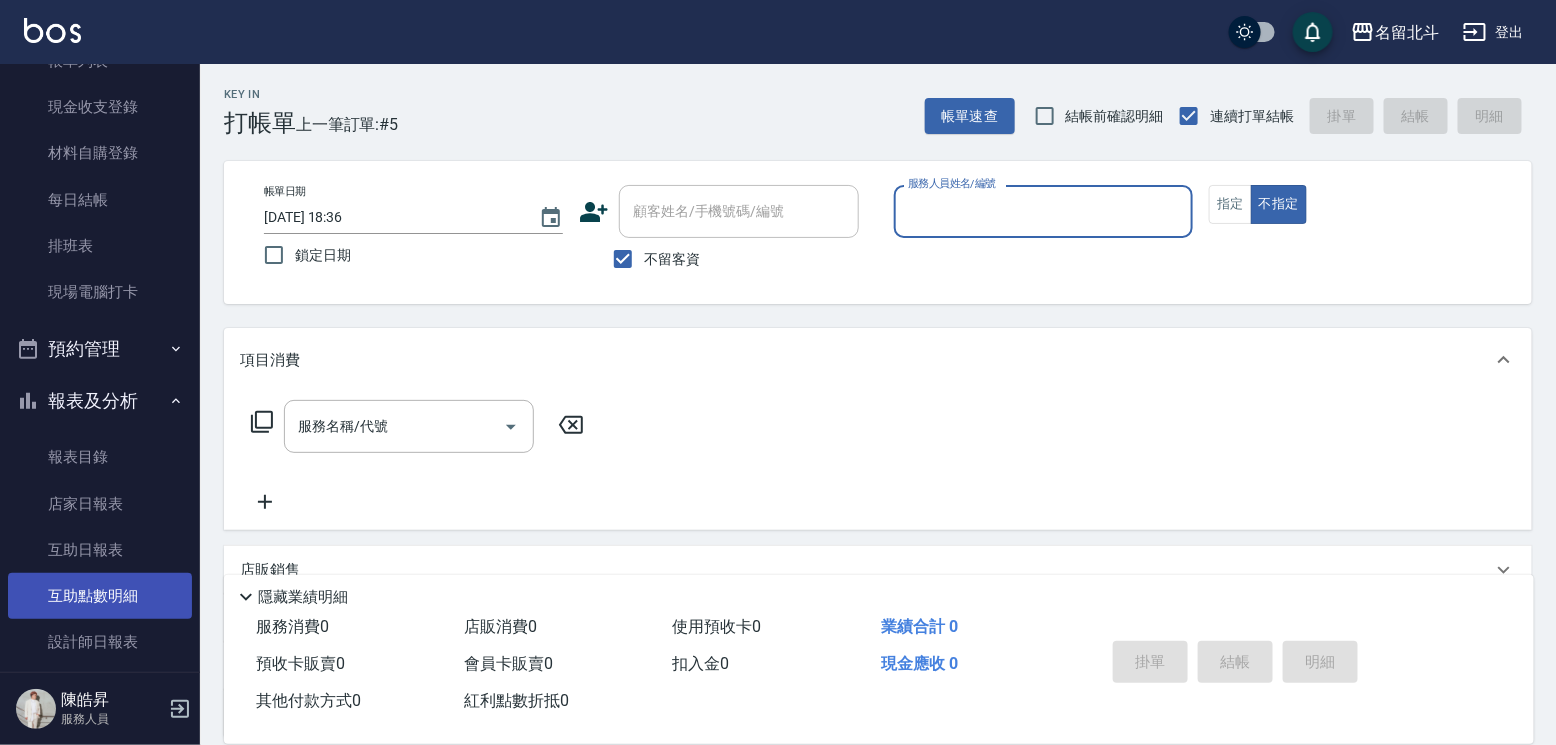 scroll, scrollTop: 200, scrollLeft: 0, axis: vertical 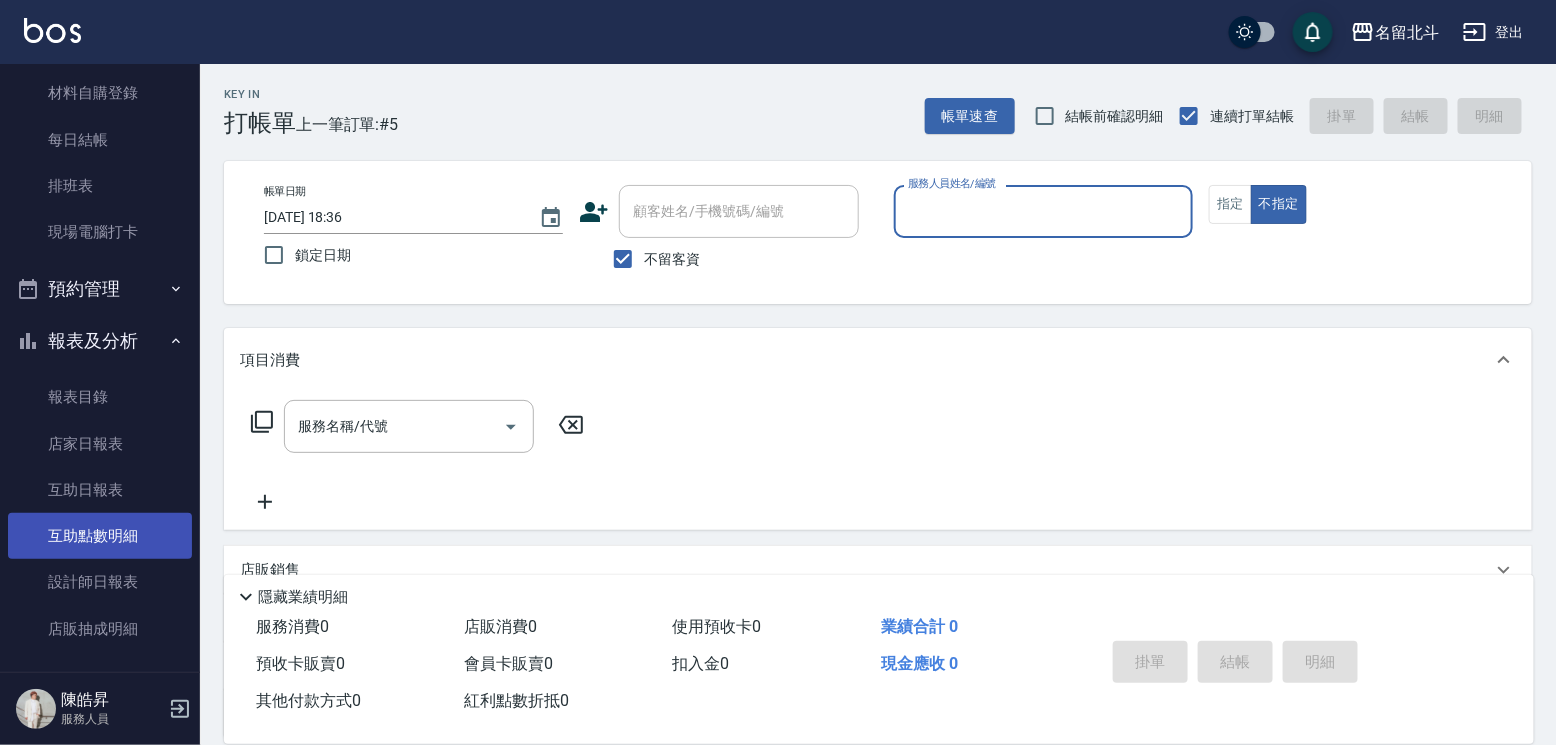click on "互助點數明細" at bounding box center [100, 536] 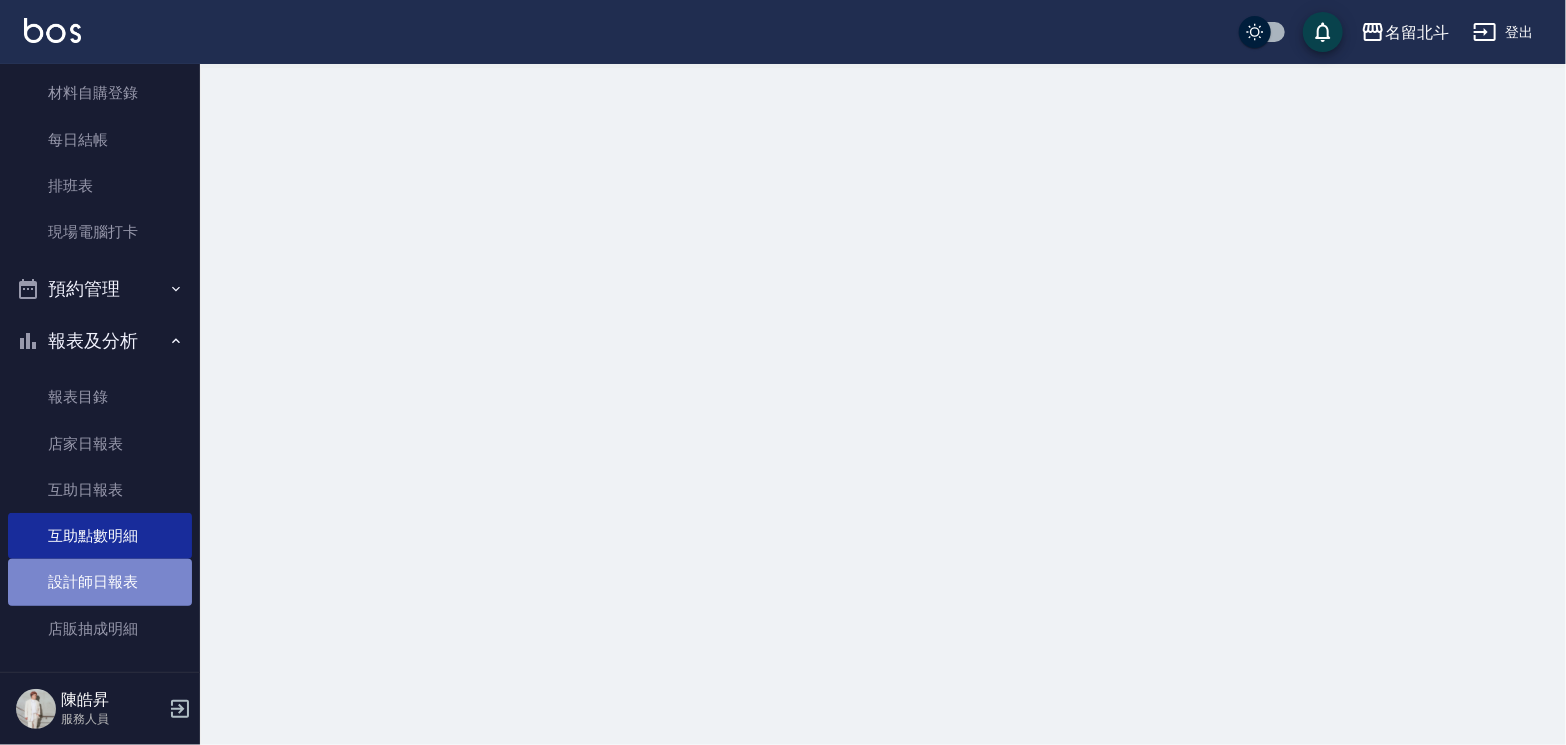 click on "設計師日報表" at bounding box center [100, 582] 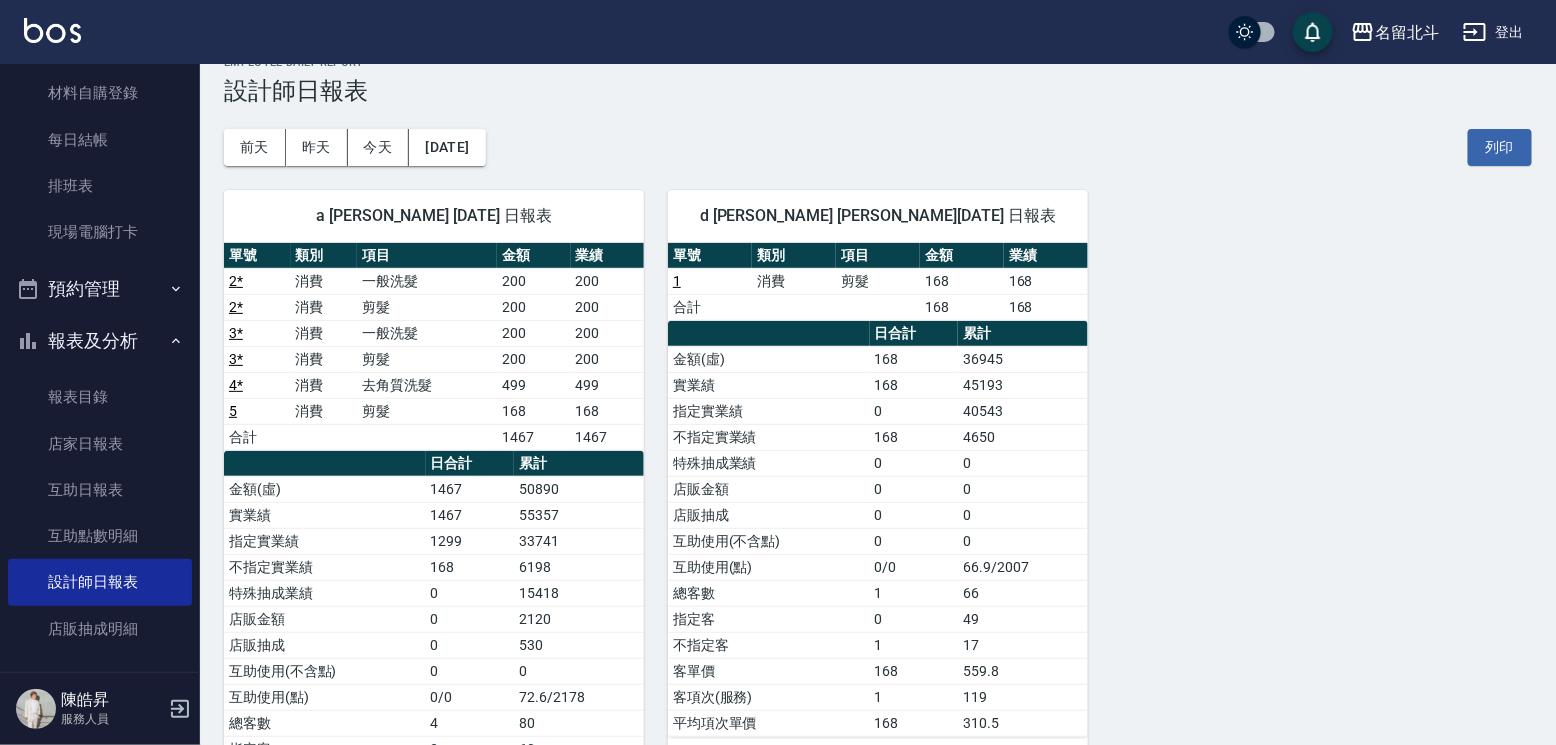 scroll, scrollTop: 0, scrollLeft: 0, axis: both 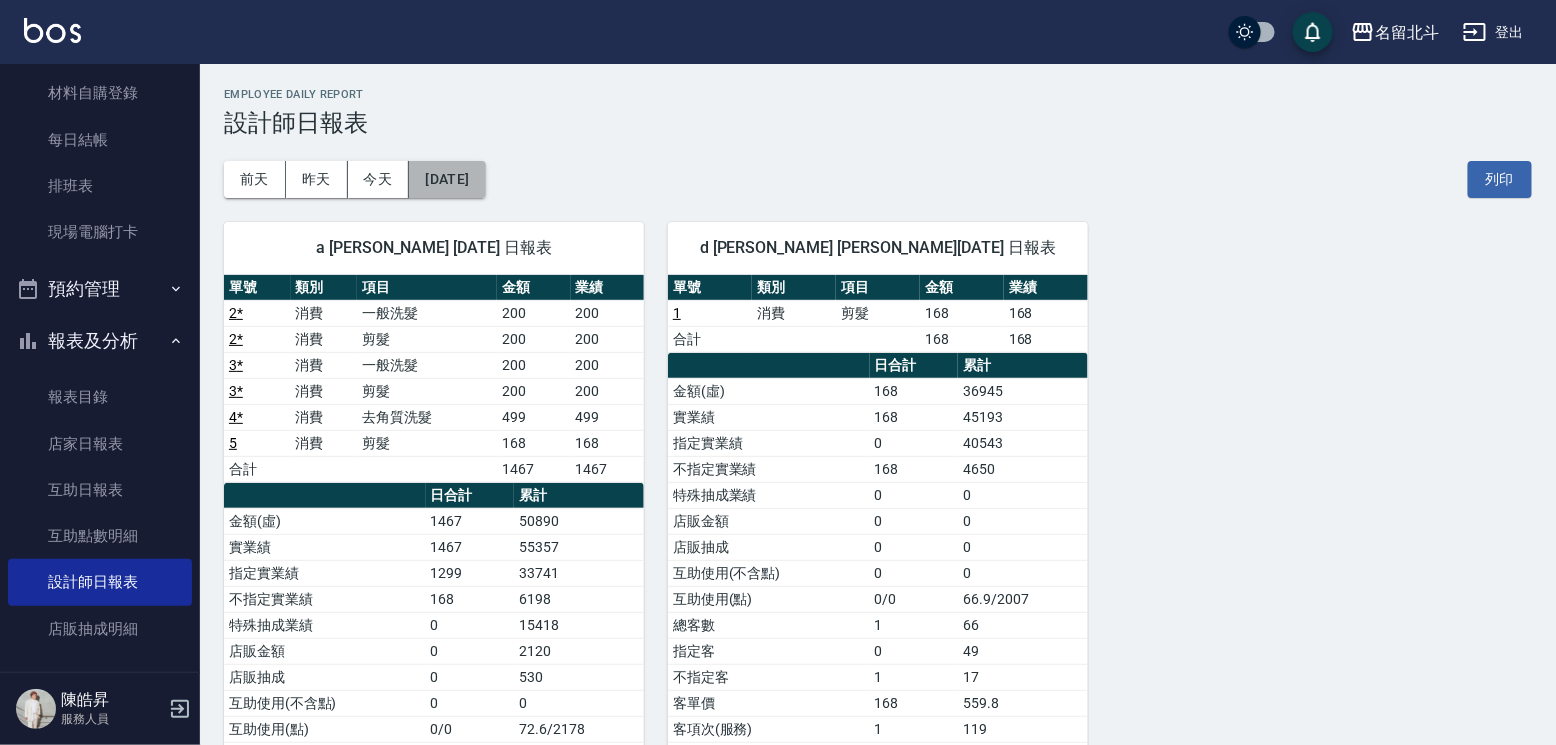 click on "[DATE]" at bounding box center [447, 179] 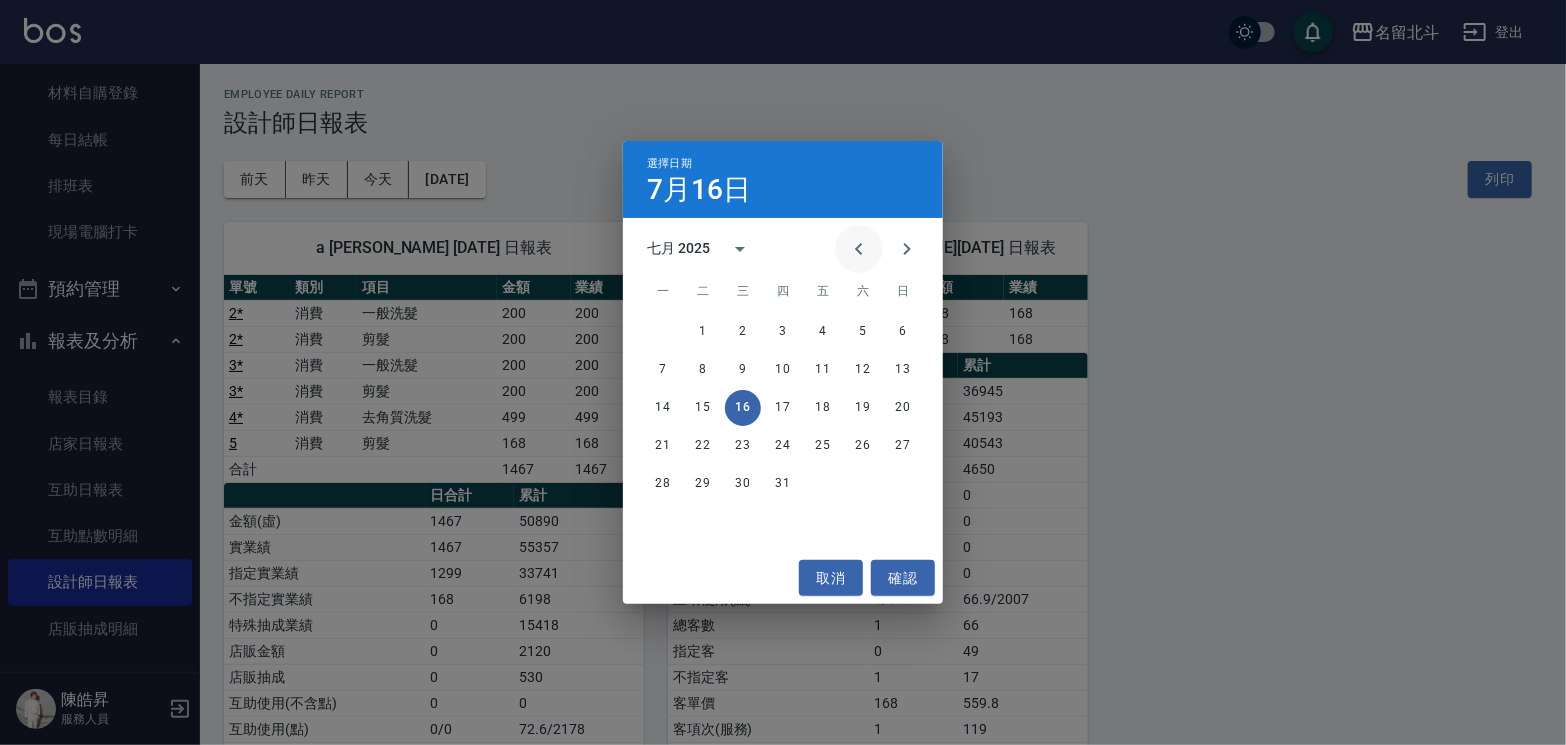 click 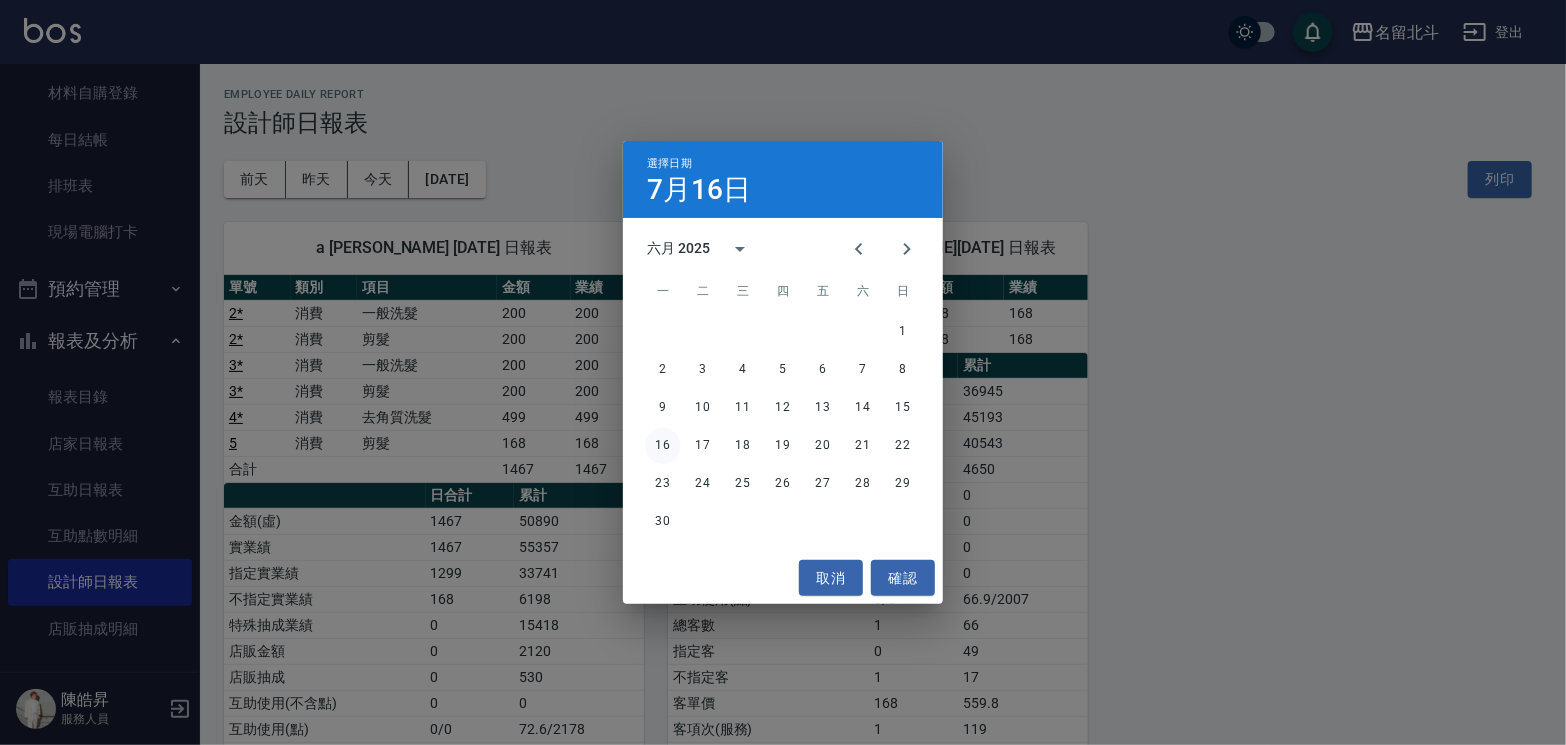 click on "16" at bounding box center (663, 446) 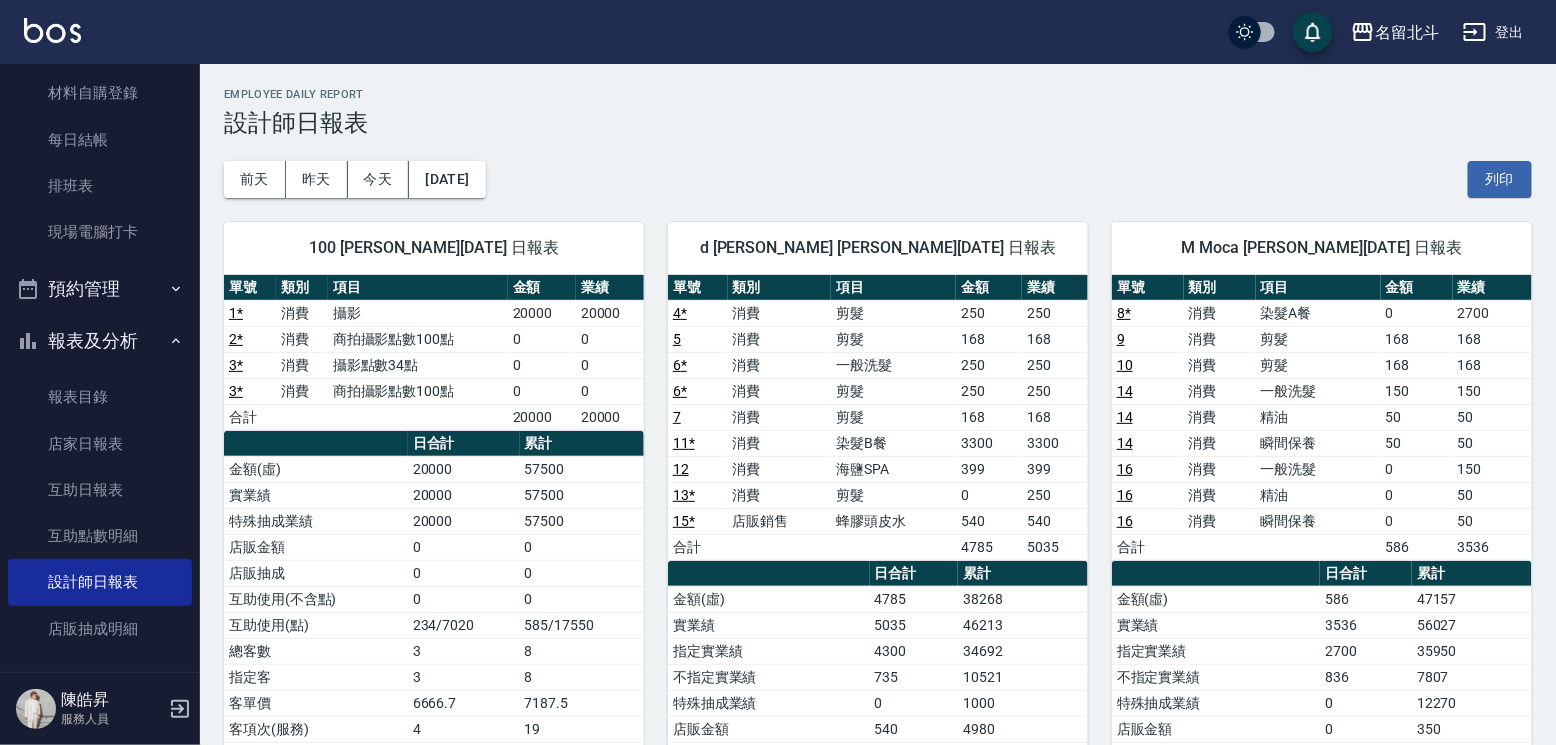 click on "[DATE] [DATE] [DATE] [DATE] 列印" at bounding box center [878, 179] 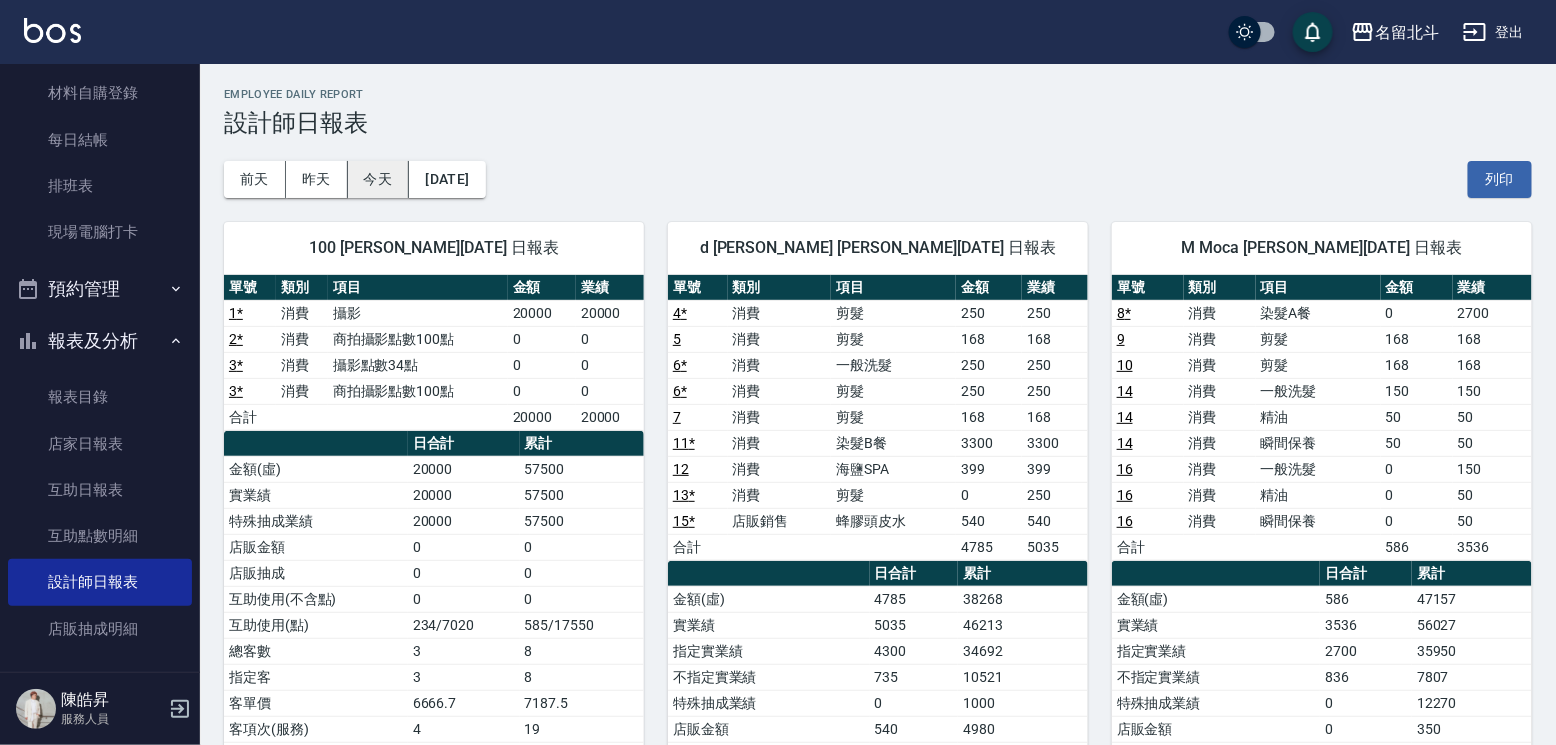 click on "今天" at bounding box center [379, 179] 